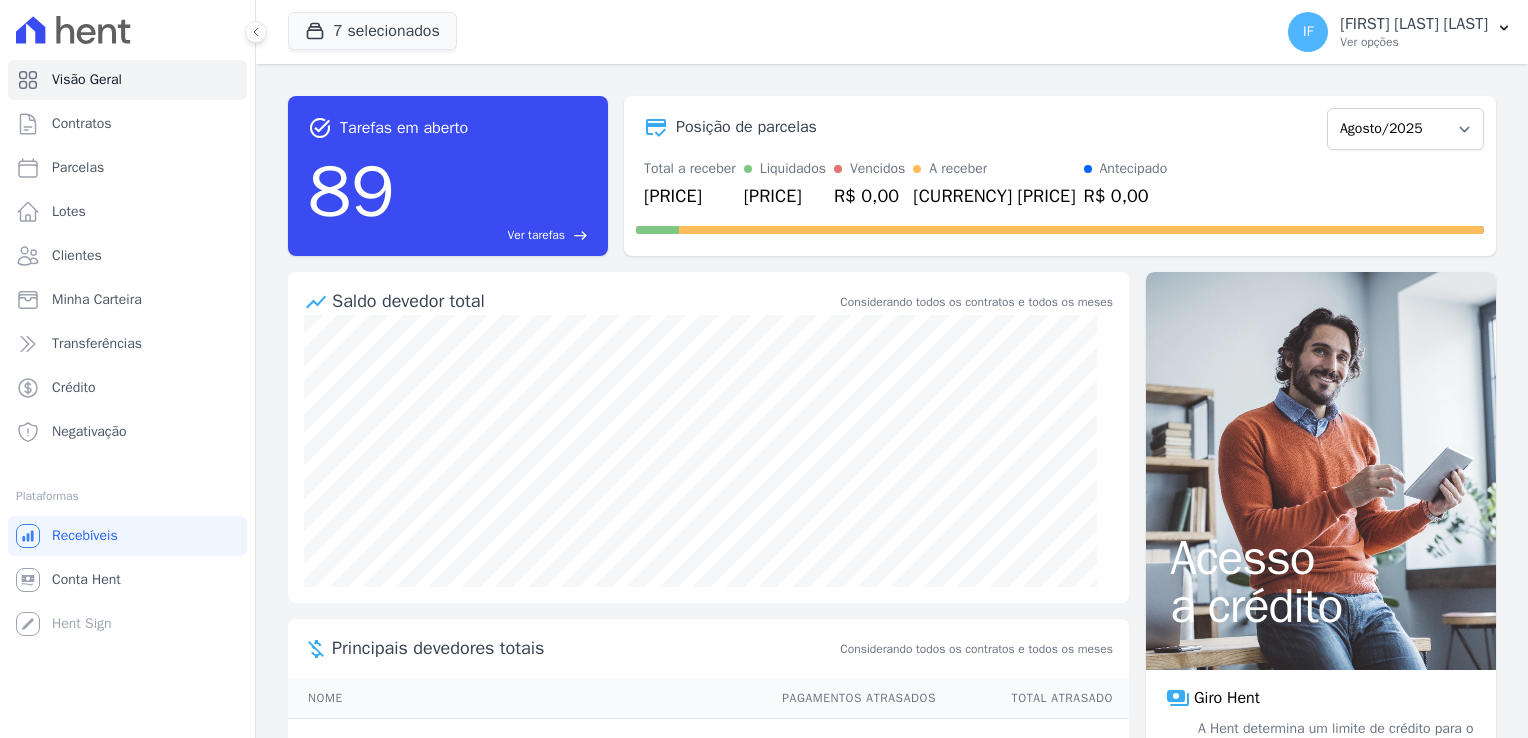 scroll, scrollTop: 0, scrollLeft: 0, axis: both 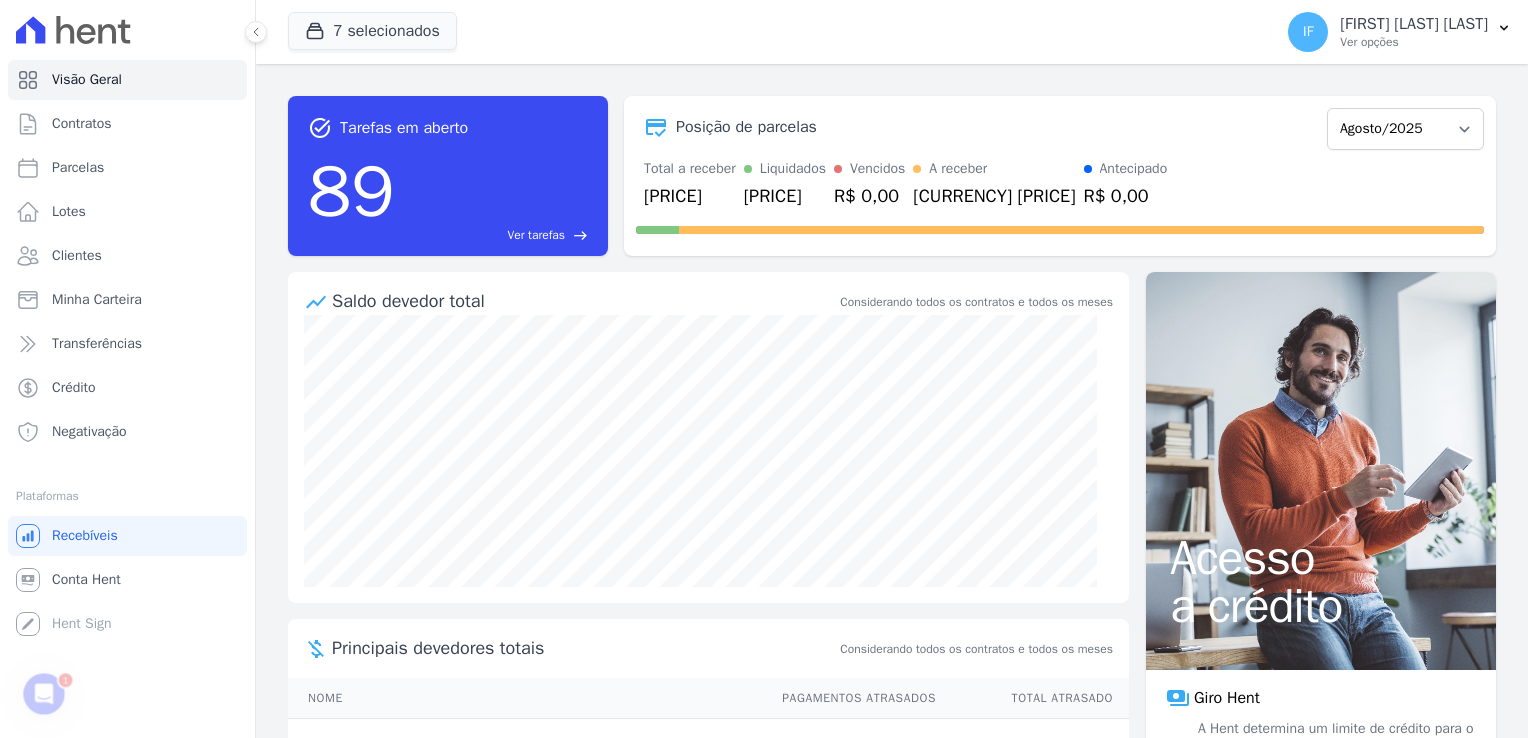 click on "Ver tarefas" at bounding box center [536, 235] 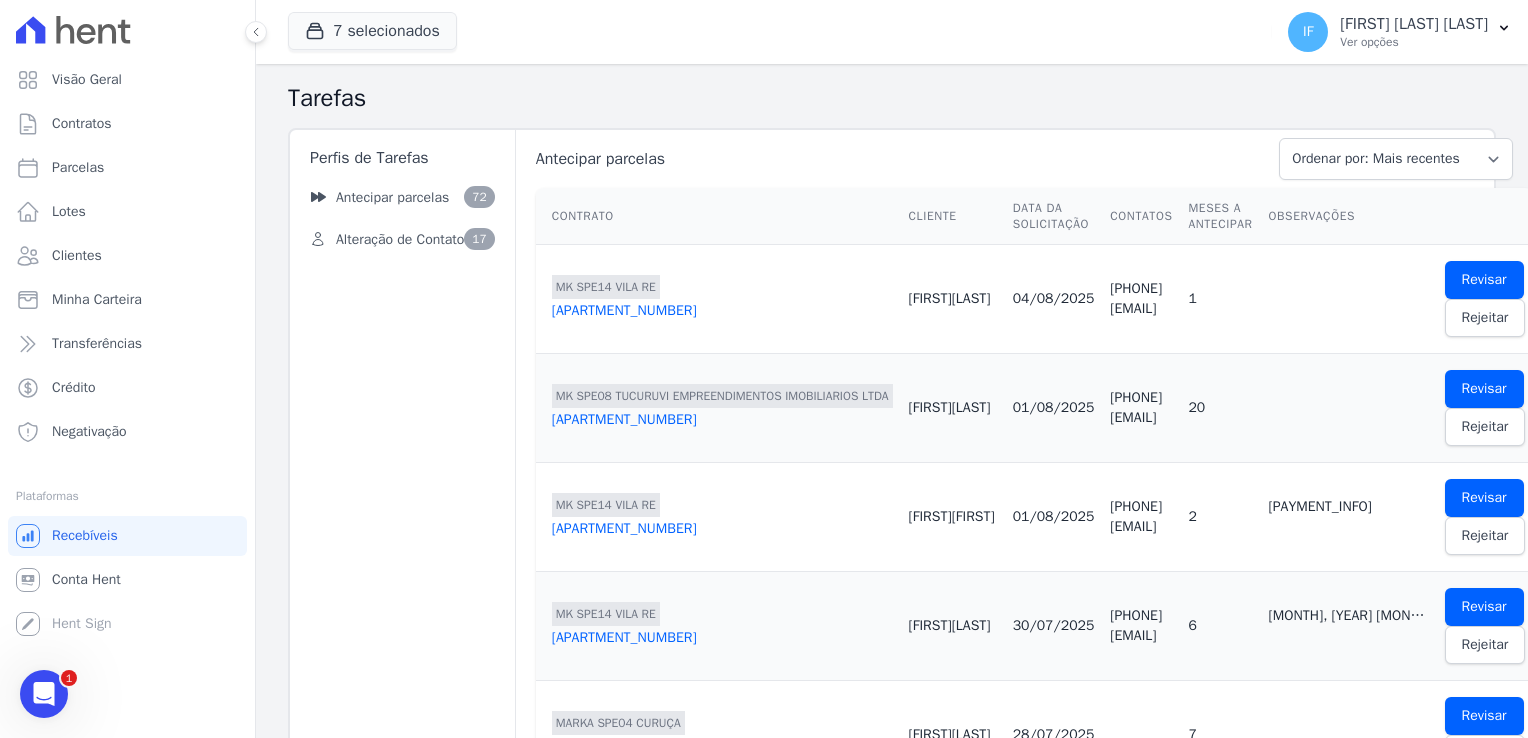 scroll, scrollTop: 0, scrollLeft: 0, axis: both 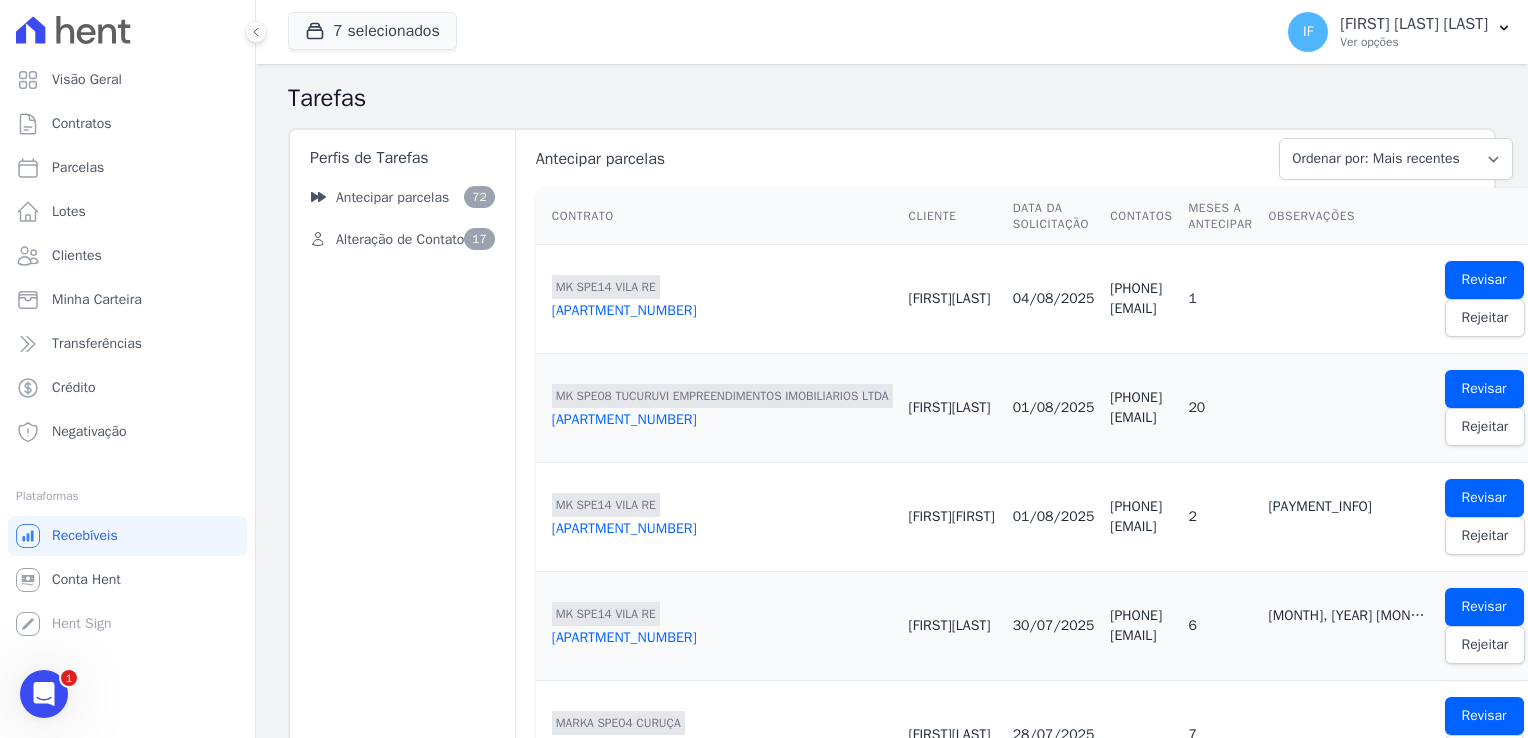 click on "[APARTMENT_NUMBER]" at bounding box center [722, 311] 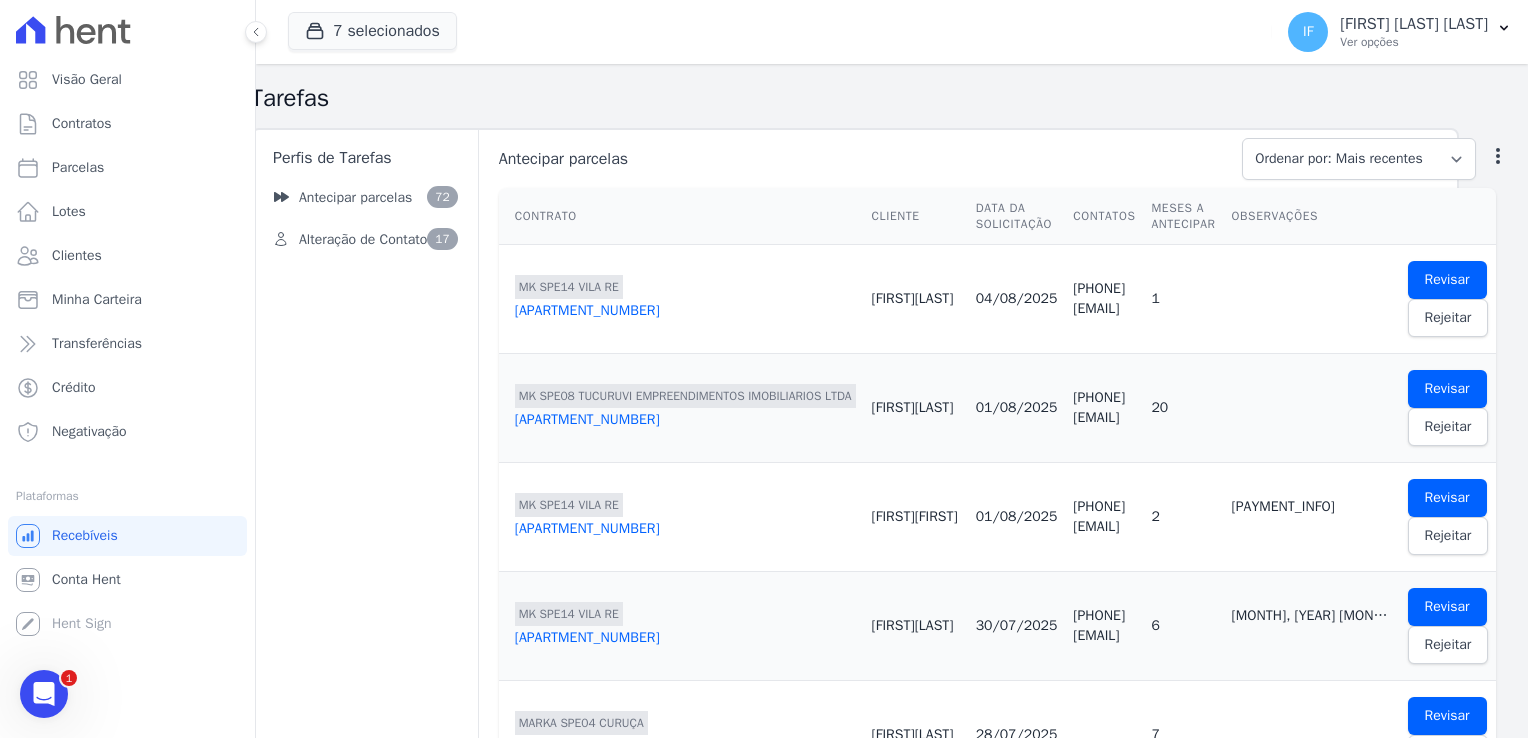 scroll, scrollTop: 0, scrollLeft: 256, axis: horizontal 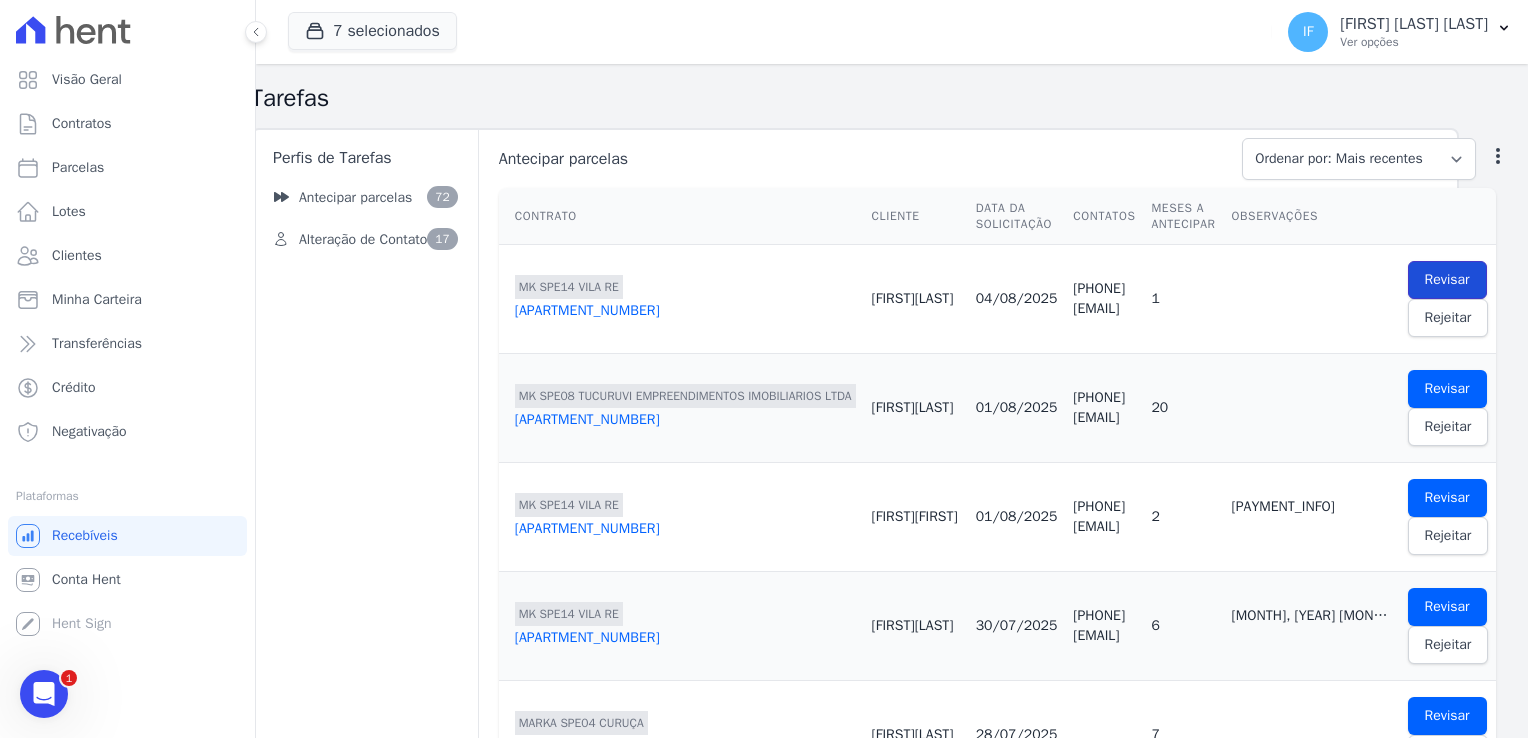 click on "Revisar" at bounding box center [1447, 280] 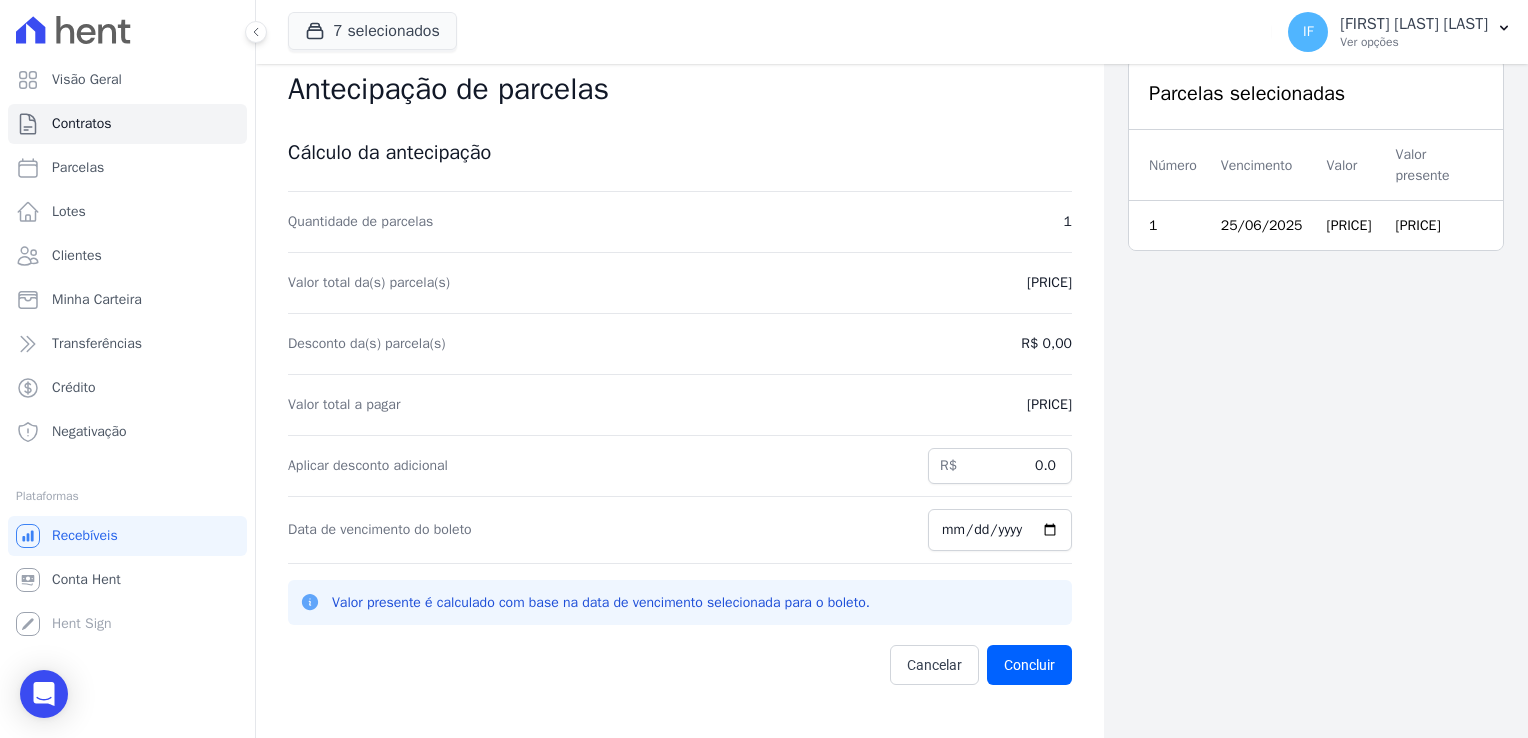 scroll, scrollTop: 64, scrollLeft: 0, axis: vertical 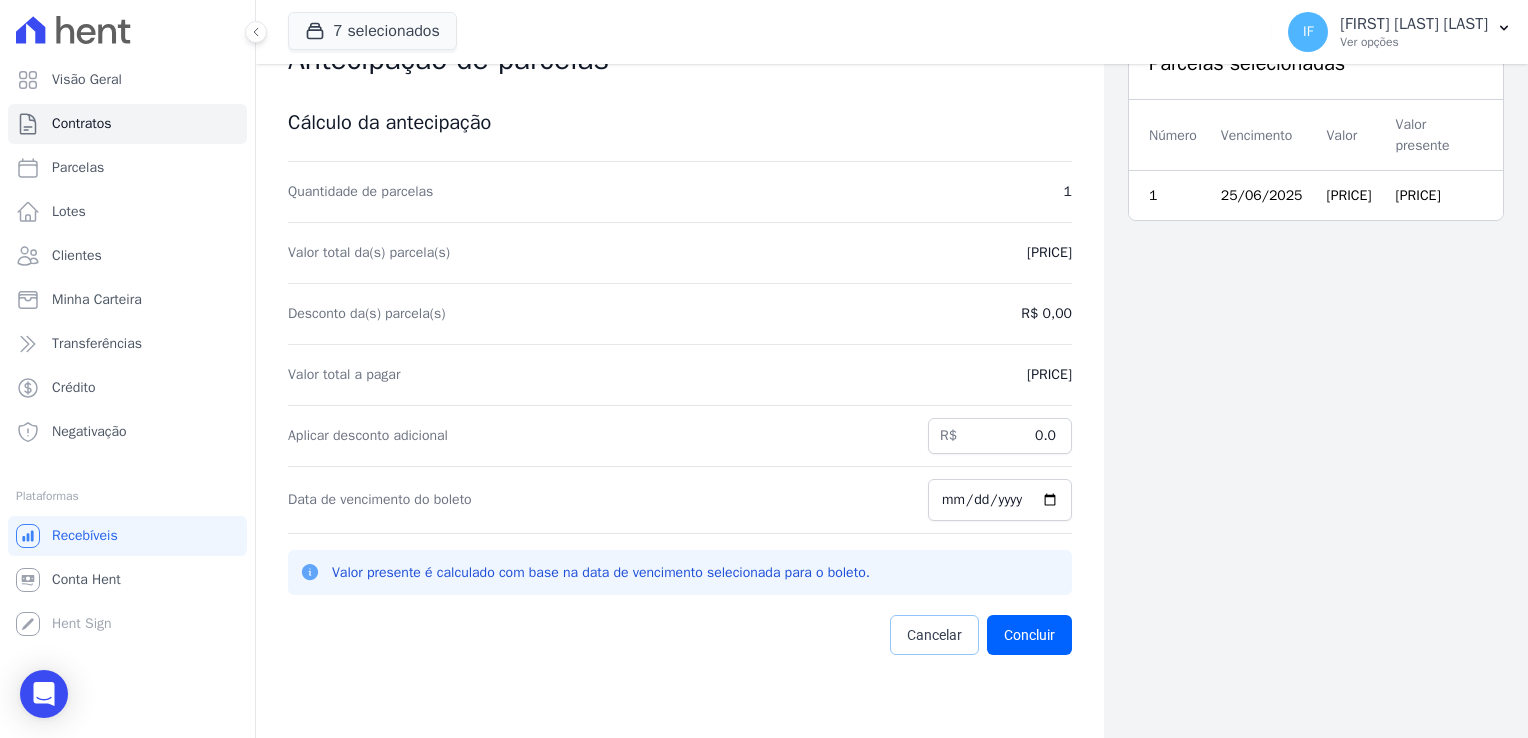 click on "Cancelar" at bounding box center [934, 635] 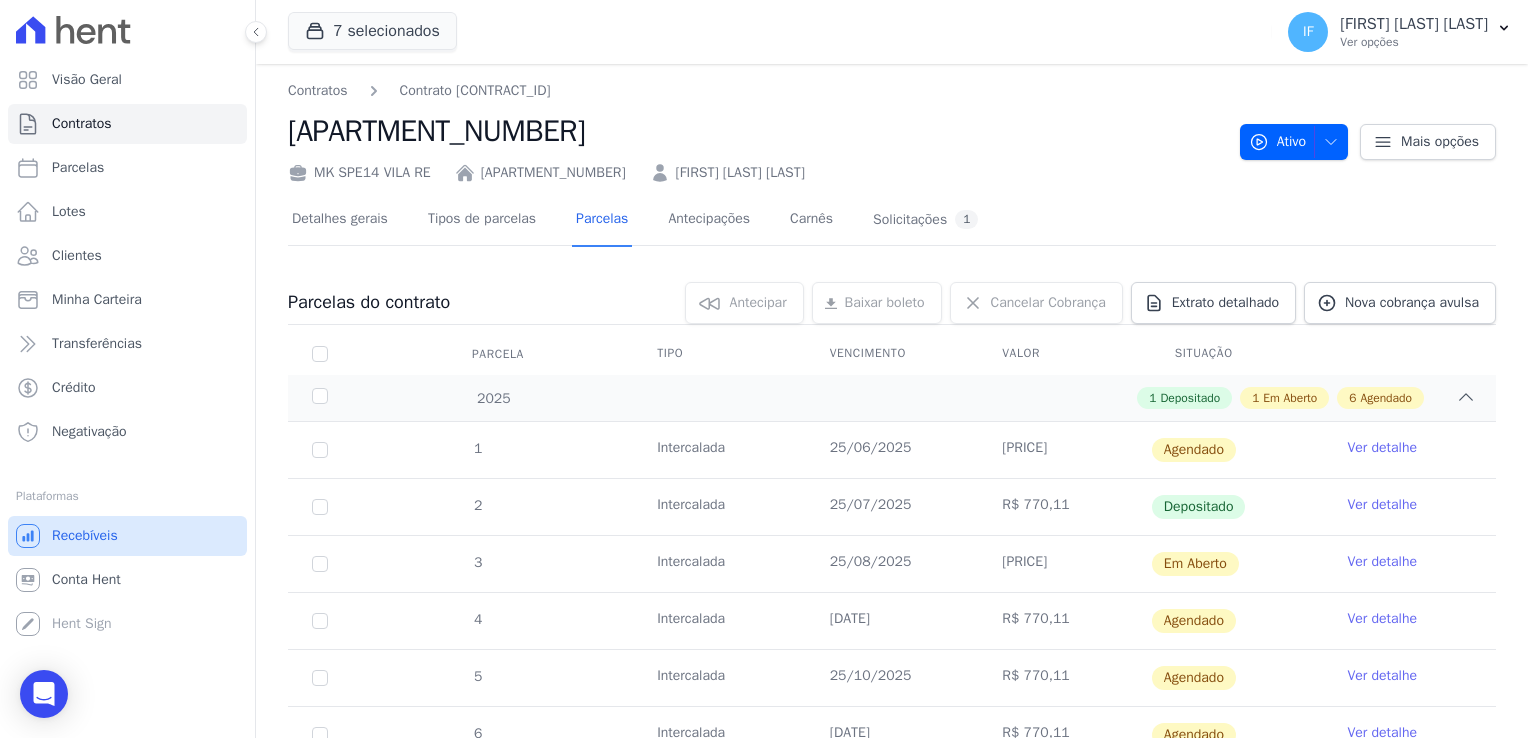 click on "Recebíveis" at bounding box center (127, 536) 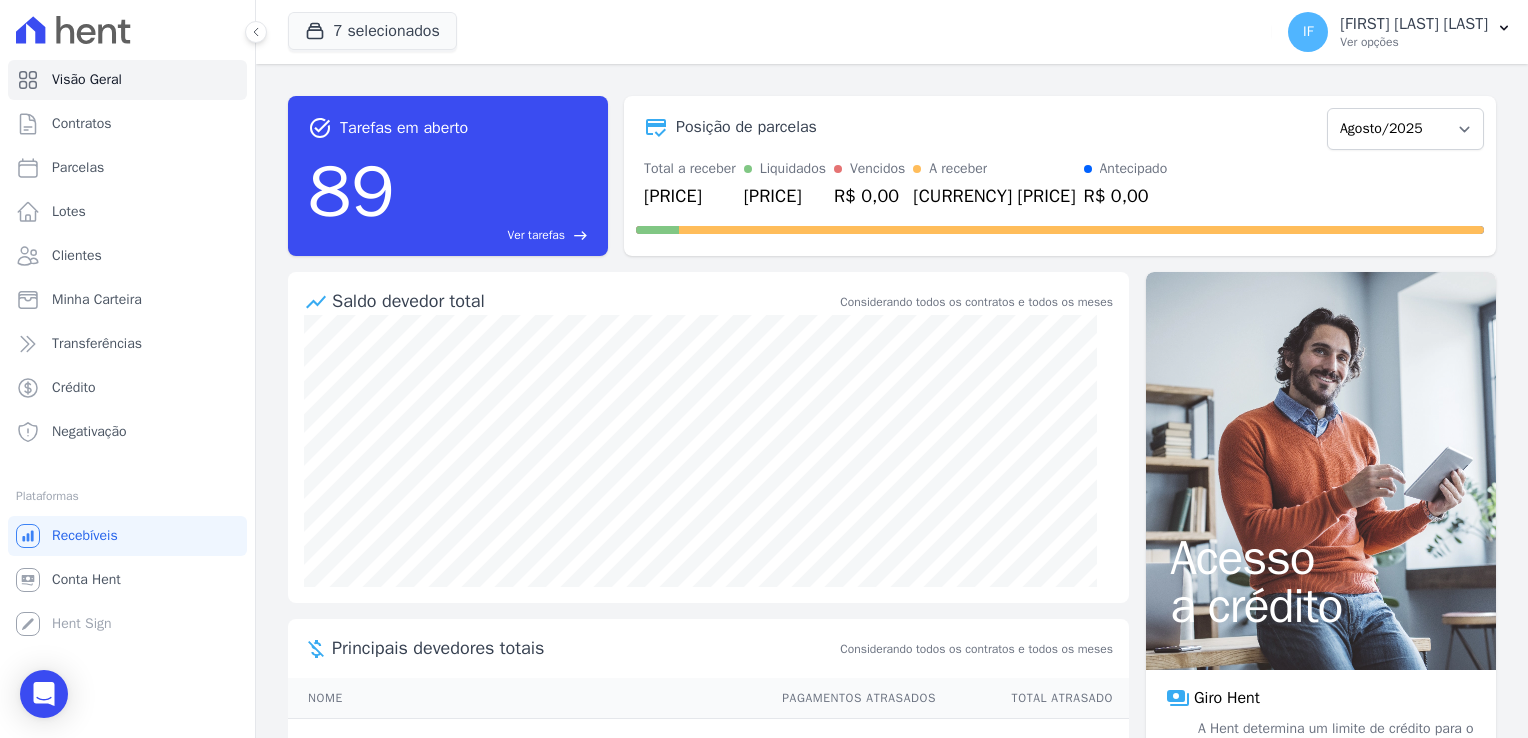 click on "Ver tarefas" at bounding box center [536, 235] 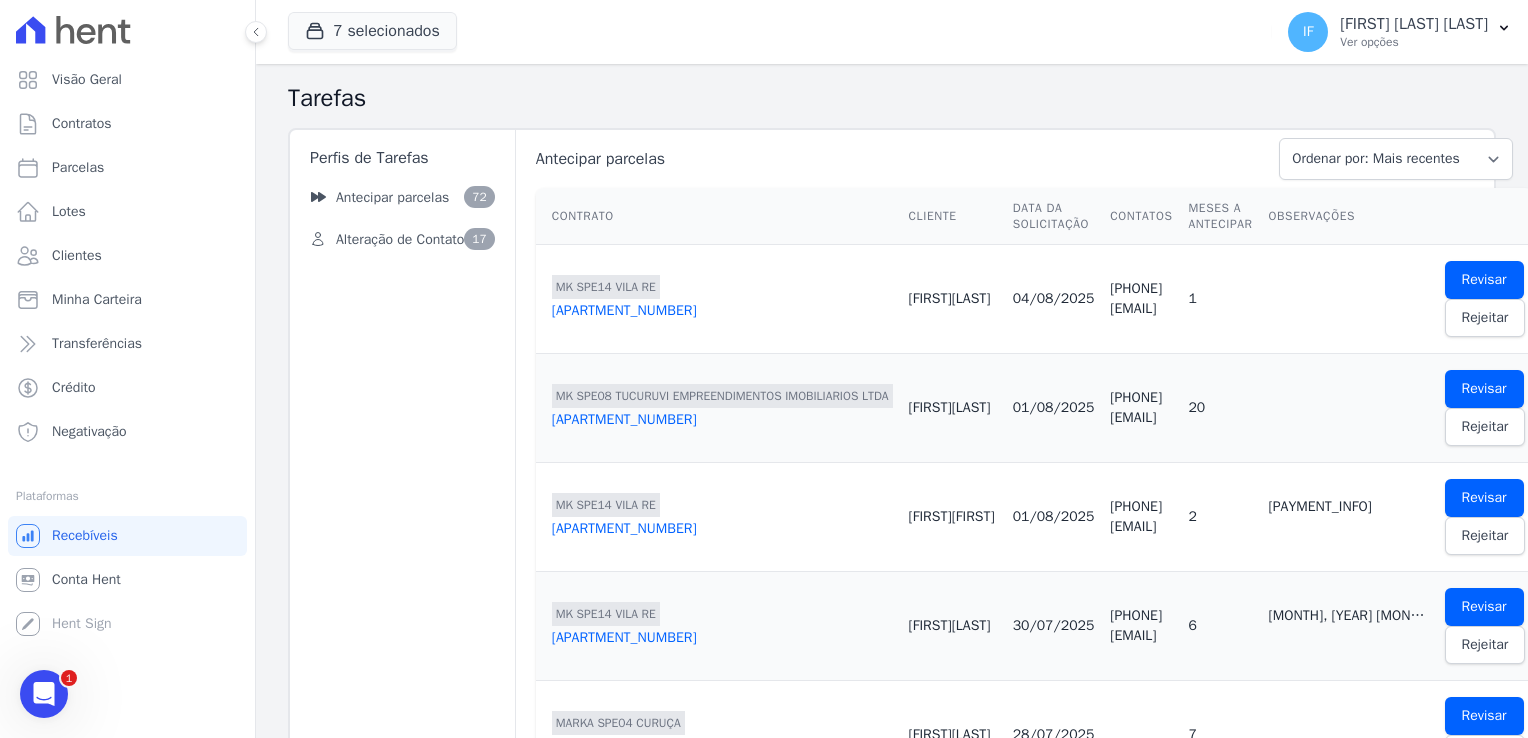 scroll, scrollTop: 0, scrollLeft: 0, axis: both 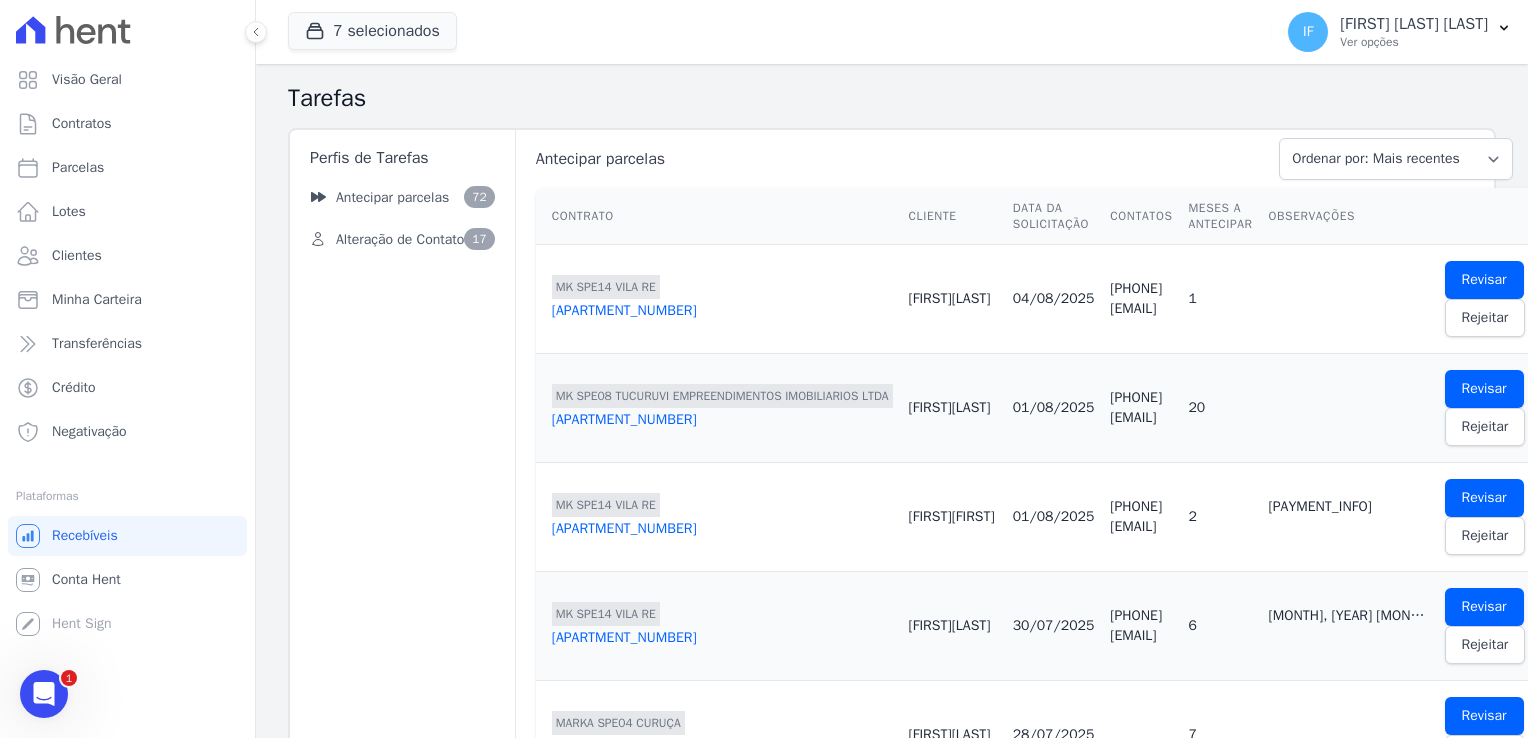 click on "[APARTMENT_NUMBER]" at bounding box center [722, 311] 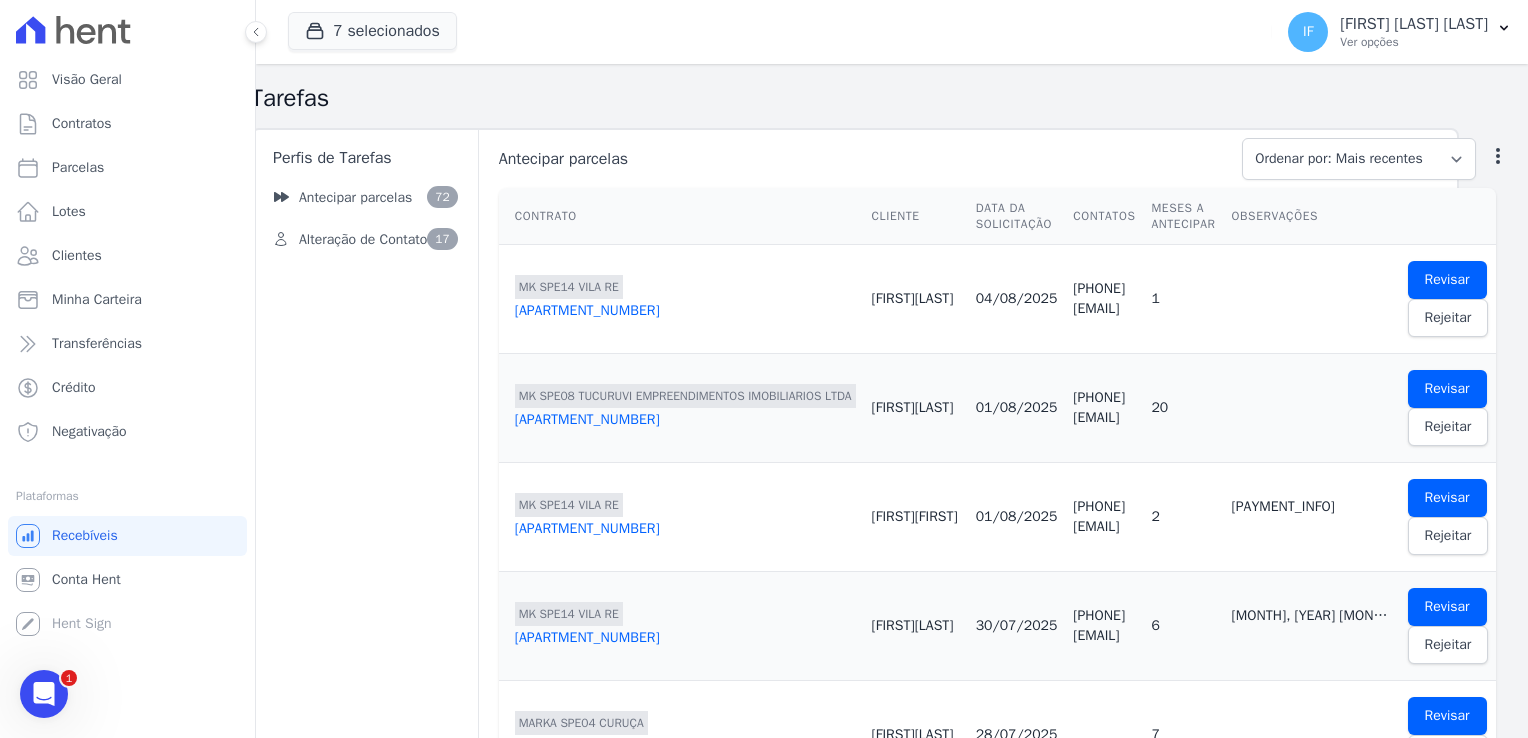 scroll, scrollTop: 0, scrollLeft: 256, axis: horizontal 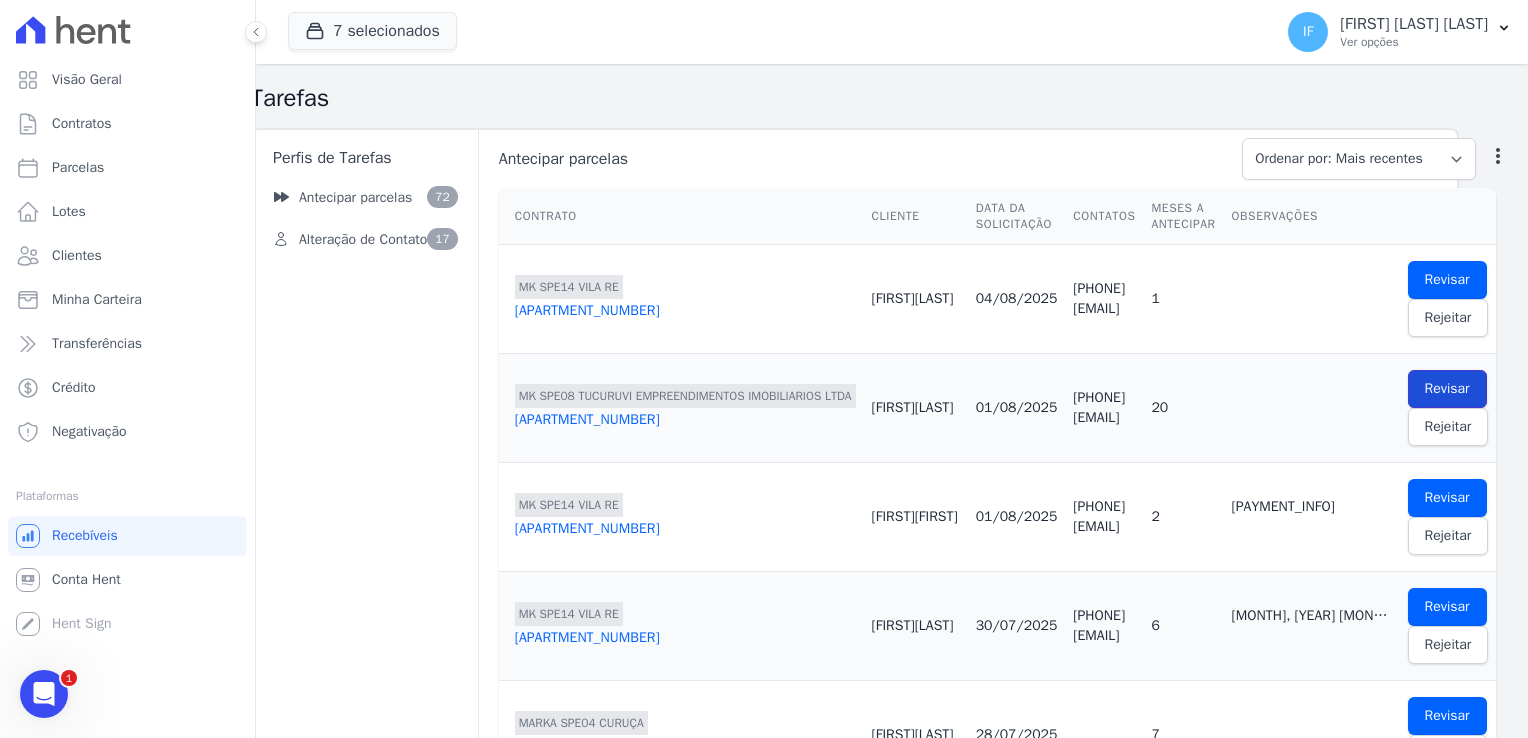 click on "Revisar" at bounding box center (1447, 389) 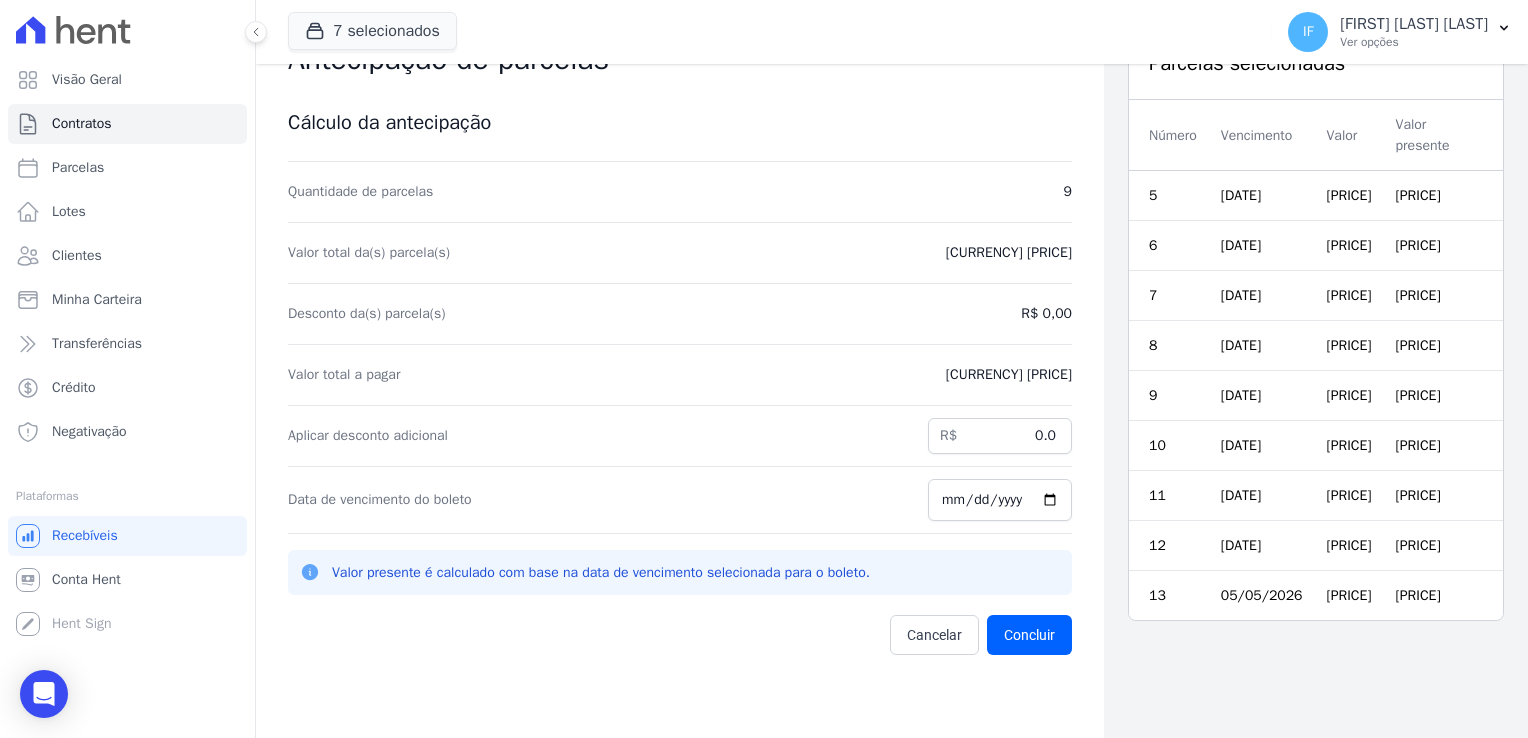 scroll, scrollTop: 0, scrollLeft: 0, axis: both 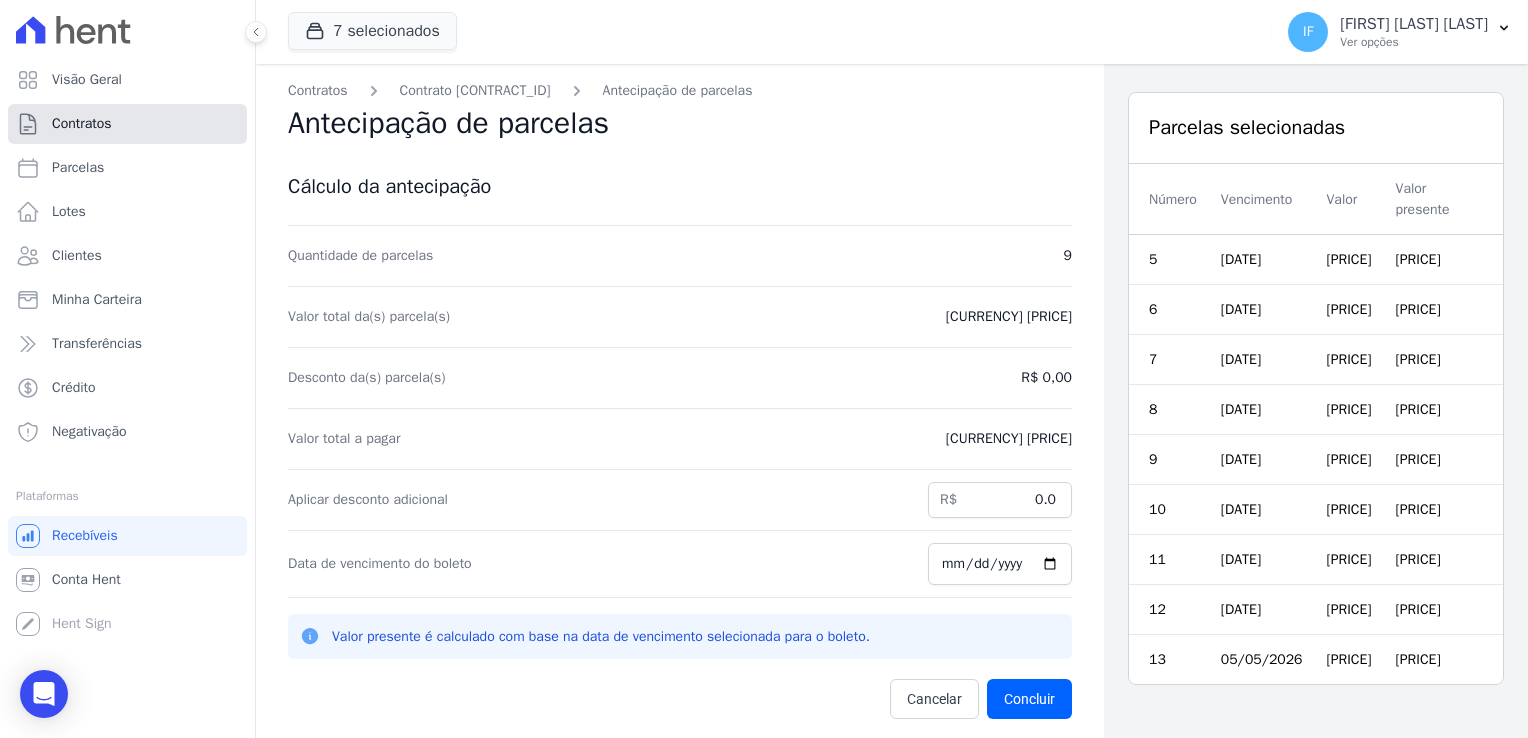 click on "Contratos" at bounding box center (82, 124) 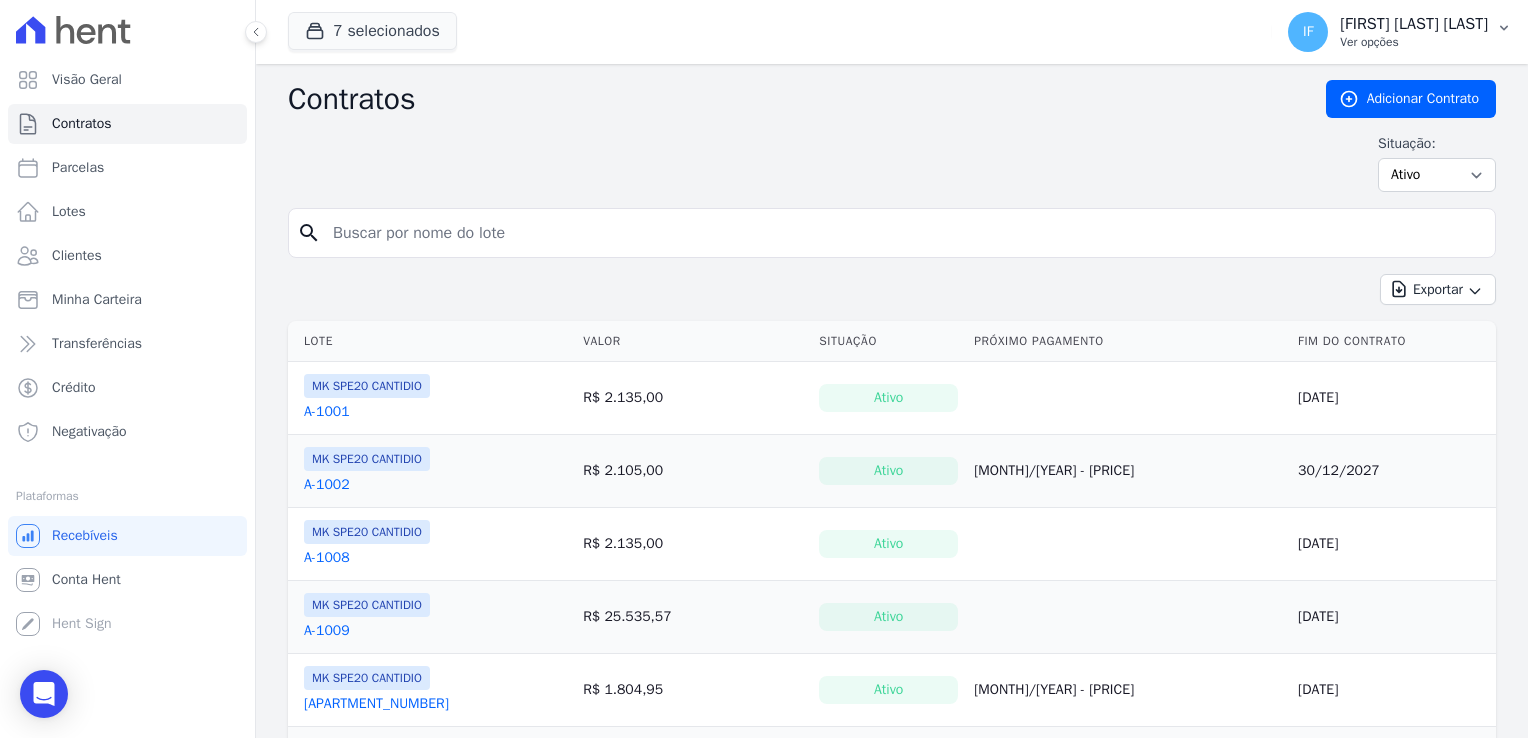click on "Ver opções" at bounding box center [1414, 42] 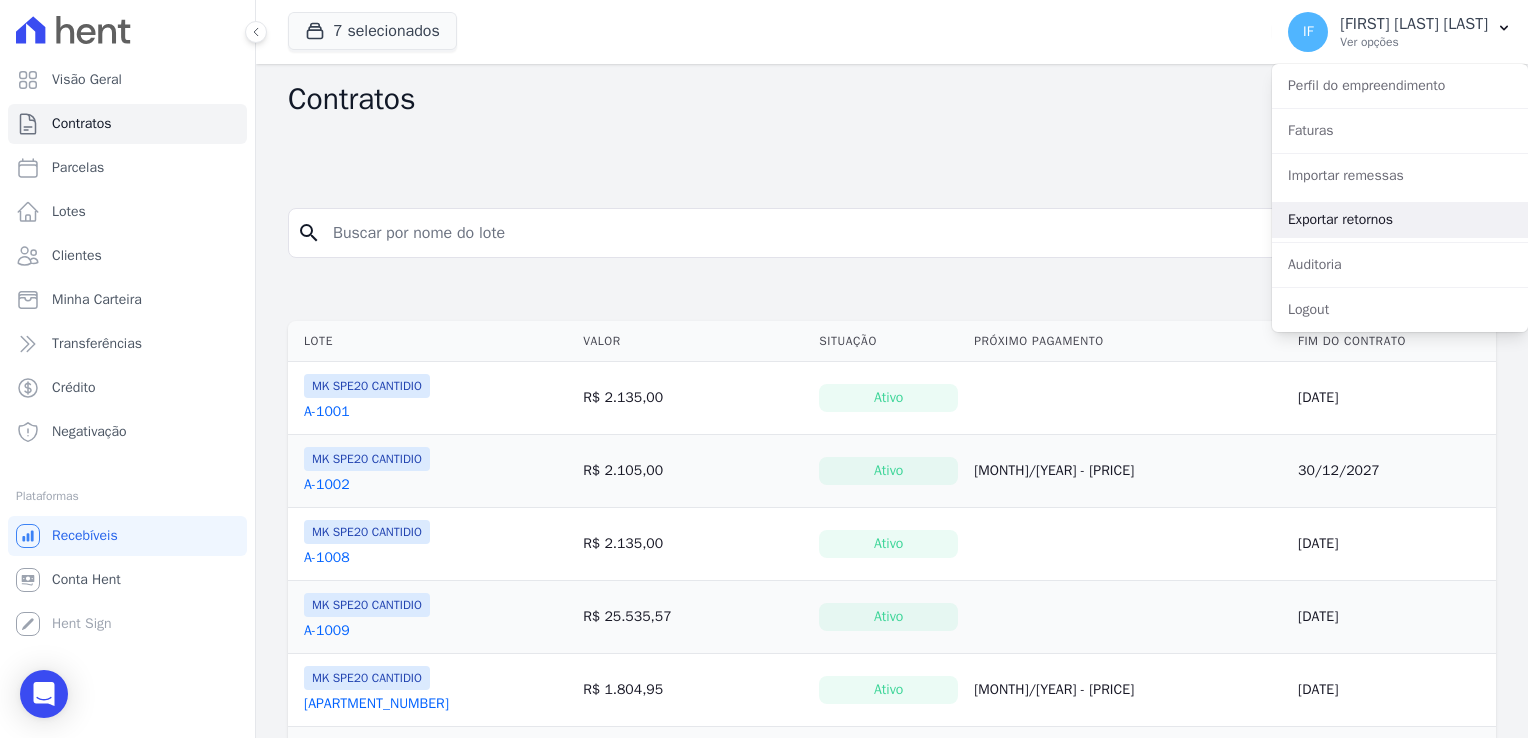 click on "Exportar retornos" at bounding box center (1400, 220) 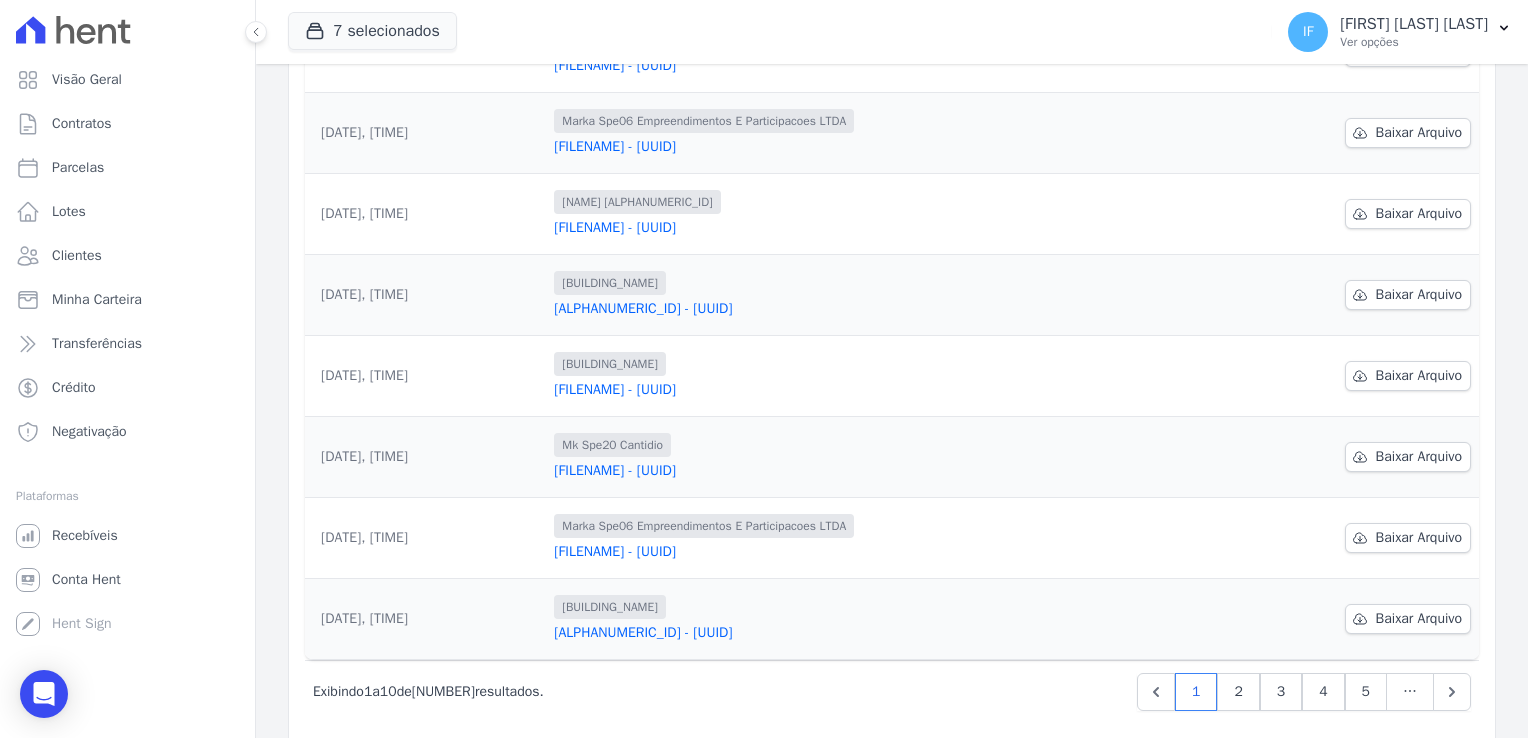 scroll, scrollTop: 522, scrollLeft: 0, axis: vertical 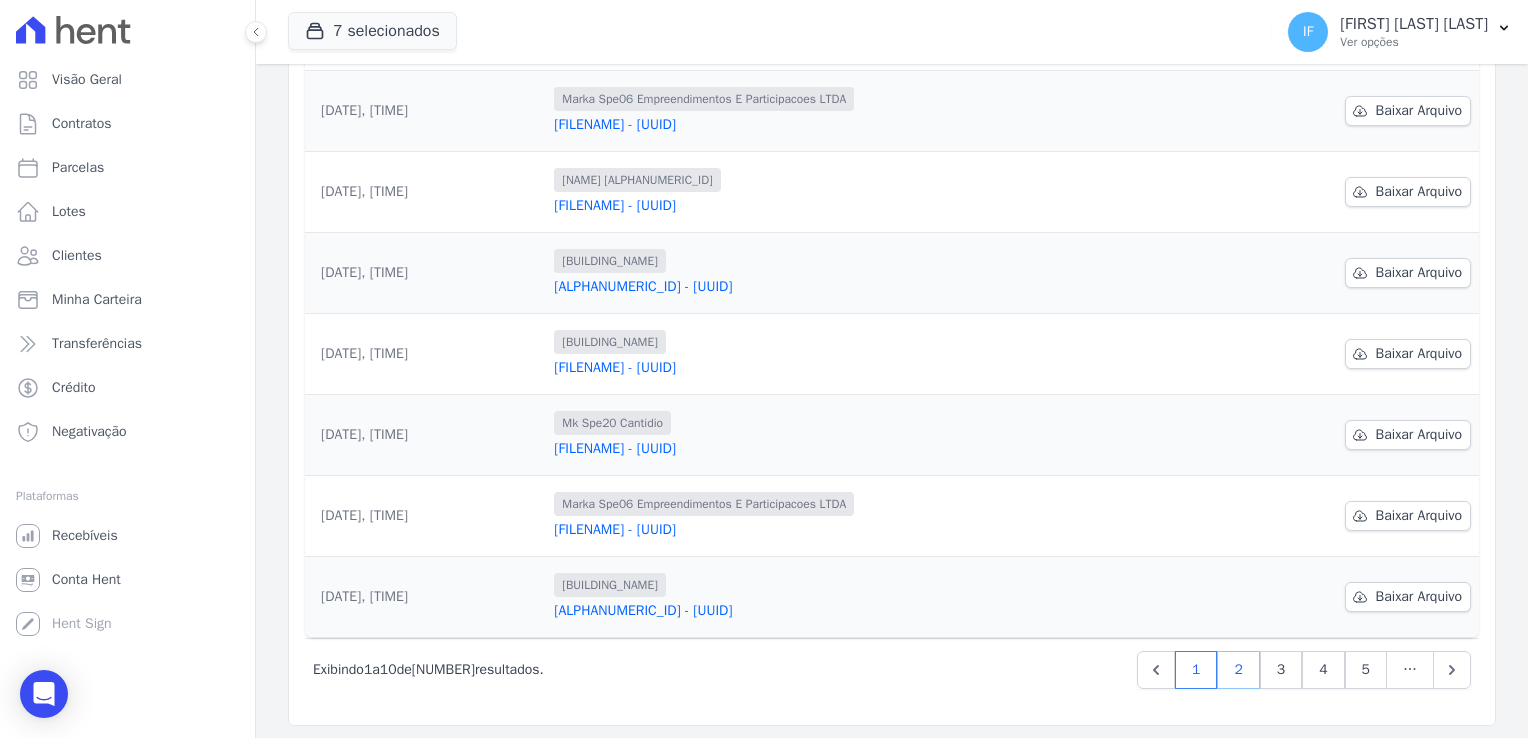 click on "2" at bounding box center (1238, 670) 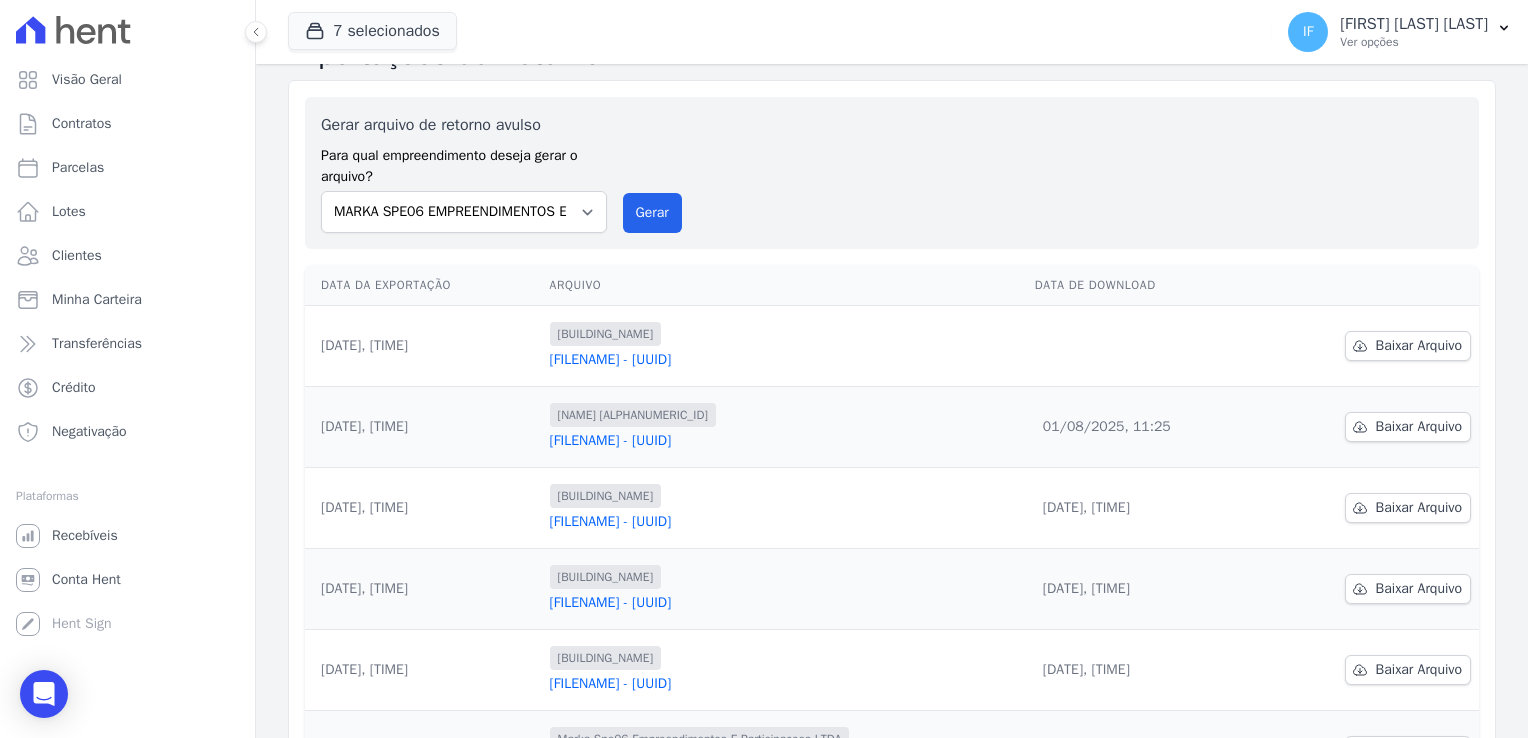 scroll, scrollTop: 0, scrollLeft: 0, axis: both 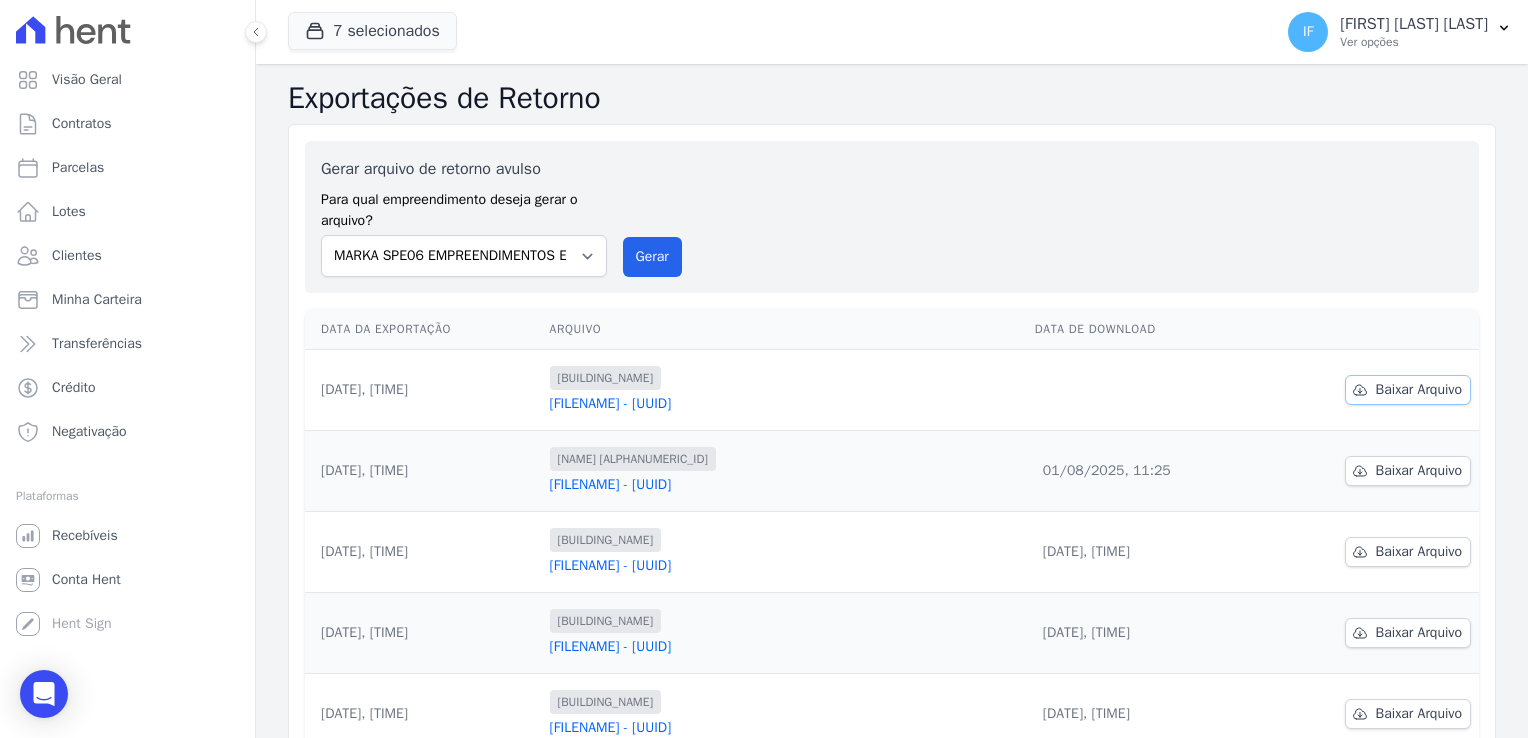 click on "Baixar Arquivo" at bounding box center (1419, 390) 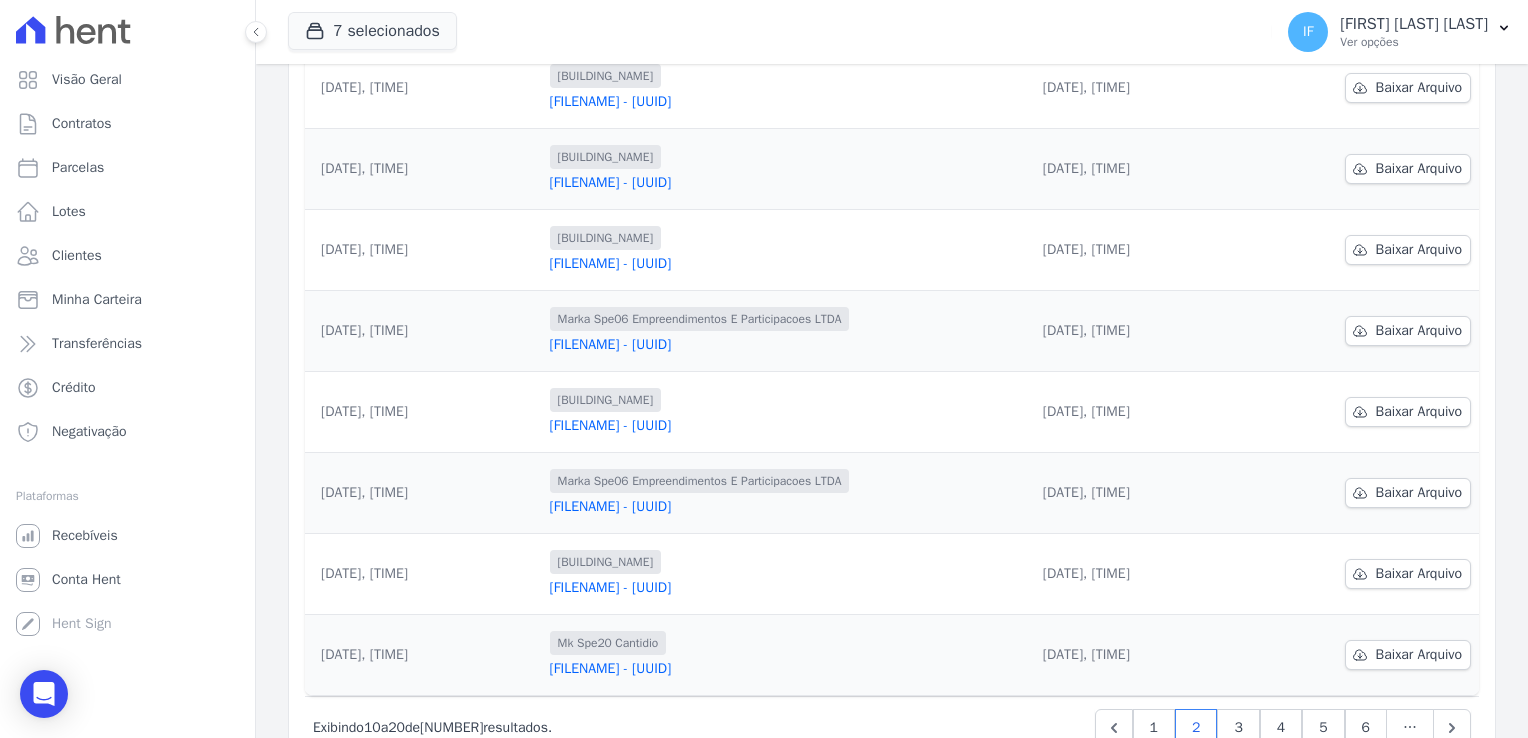 scroll, scrollTop: 522, scrollLeft: 0, axis: vertical 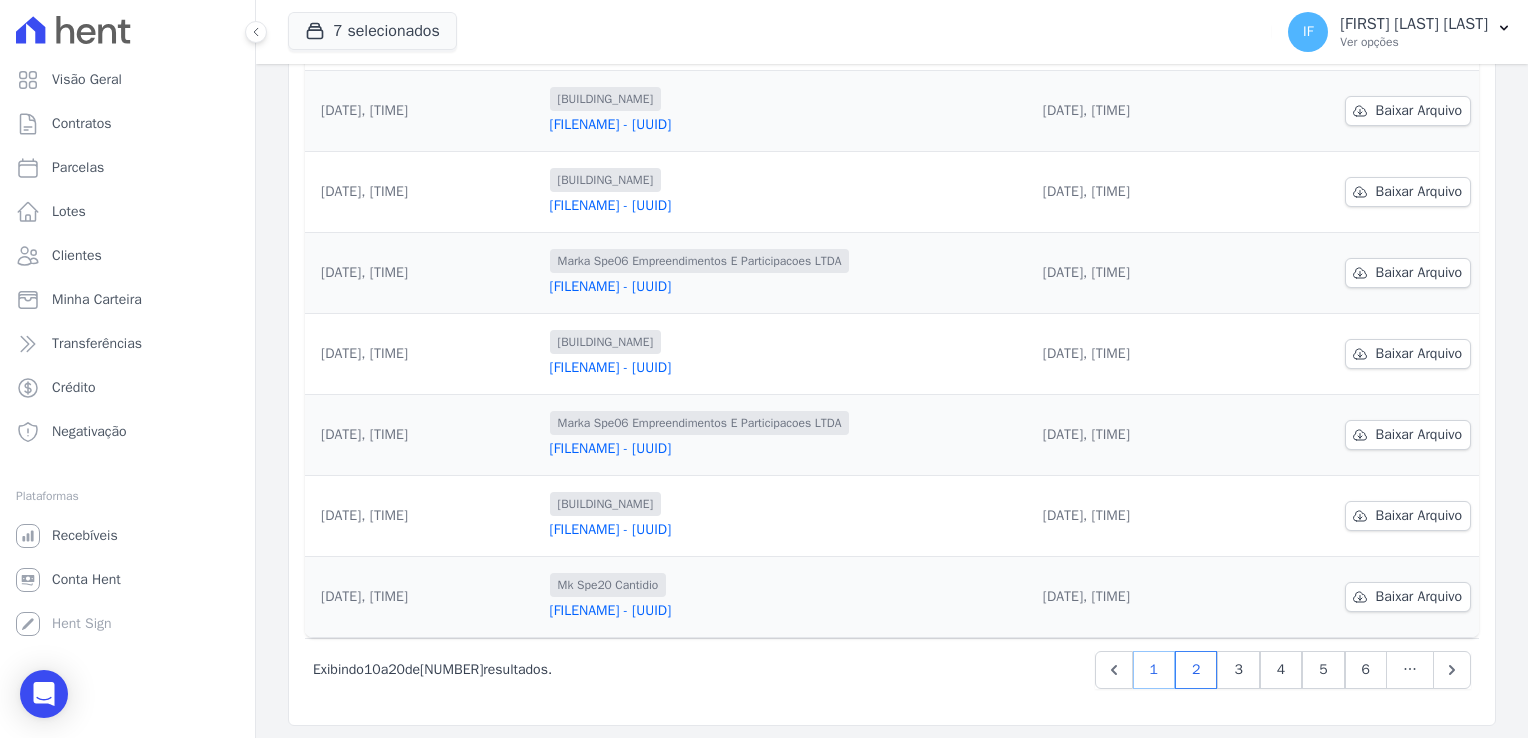 click on "1" at bounding box center [1154, 670] 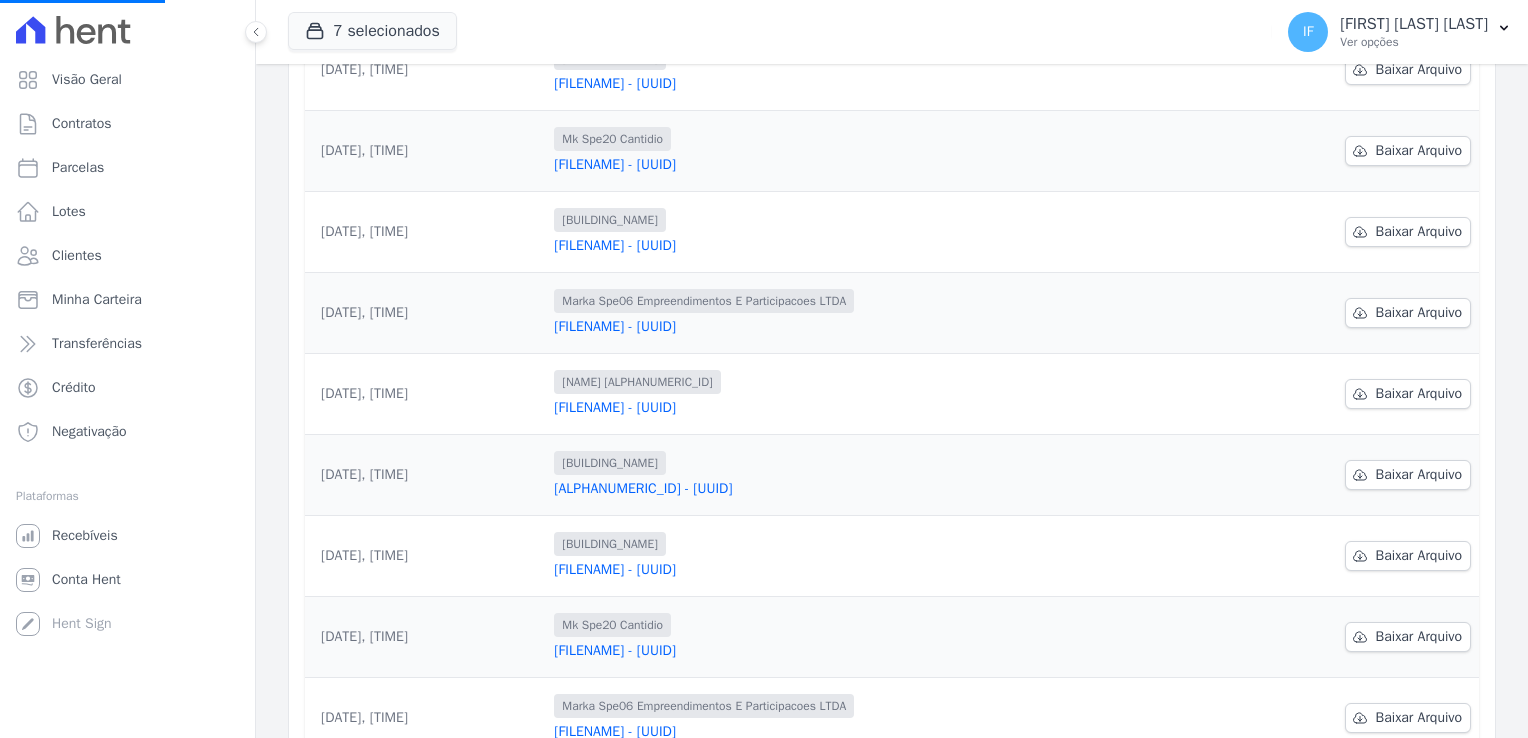 scroll, scrollTop: 522, scrollLeft: 0, axis: vertical 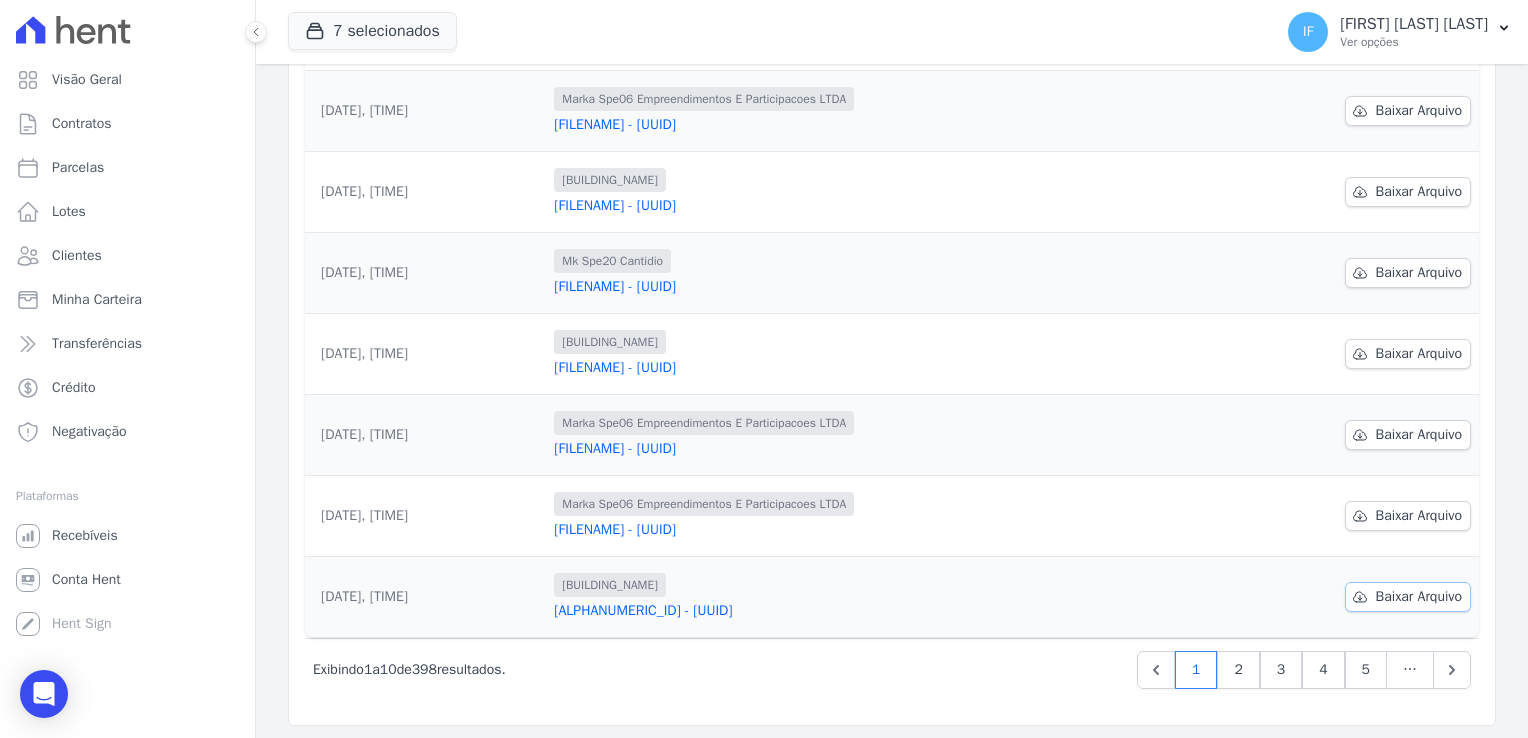 click on "Baixar Arquivo" at bounding box center (1419, 597) 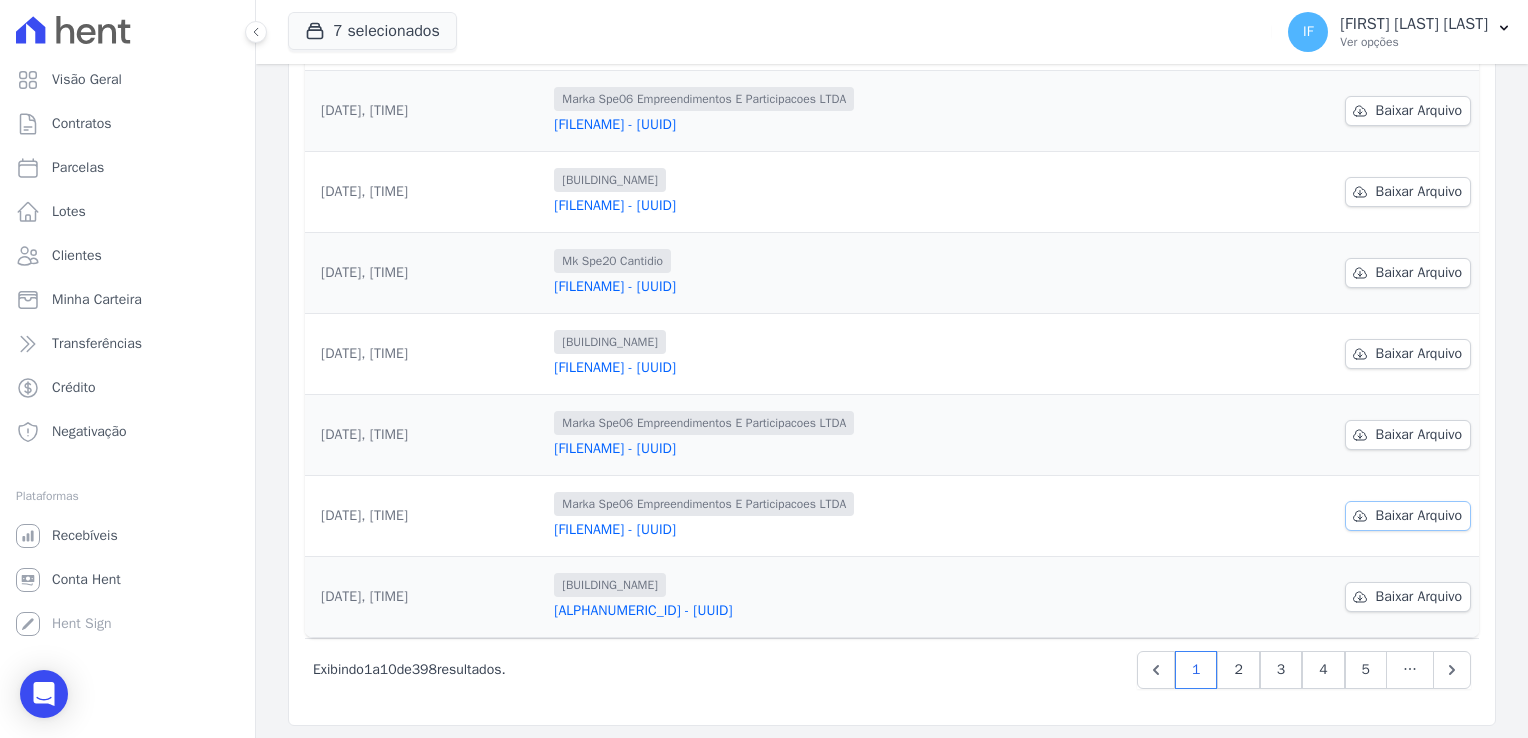 click on "Baixar Arquivo" at bounding box center [1419, 516] 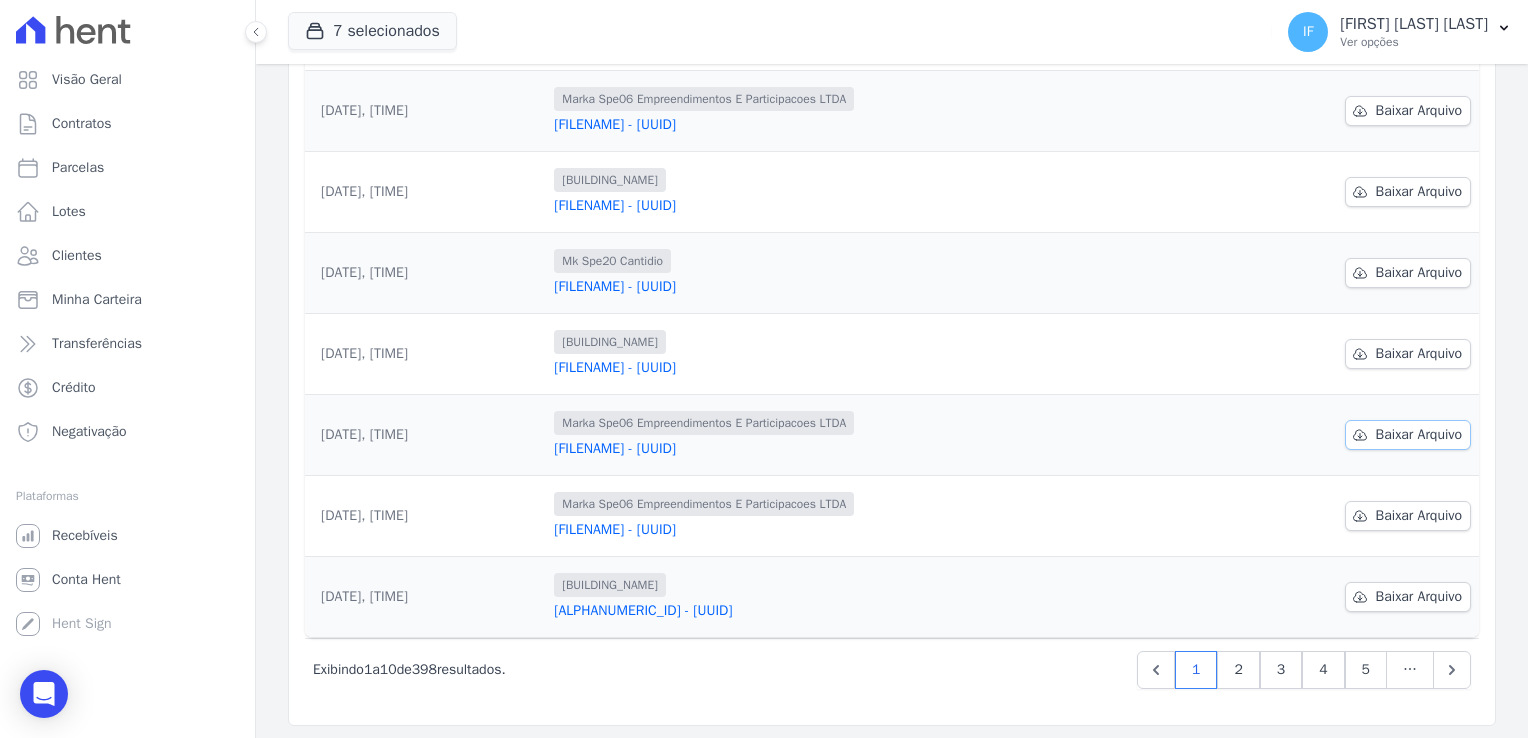 click on "Baixar Arquivo" at bounding box center (1419, 435) 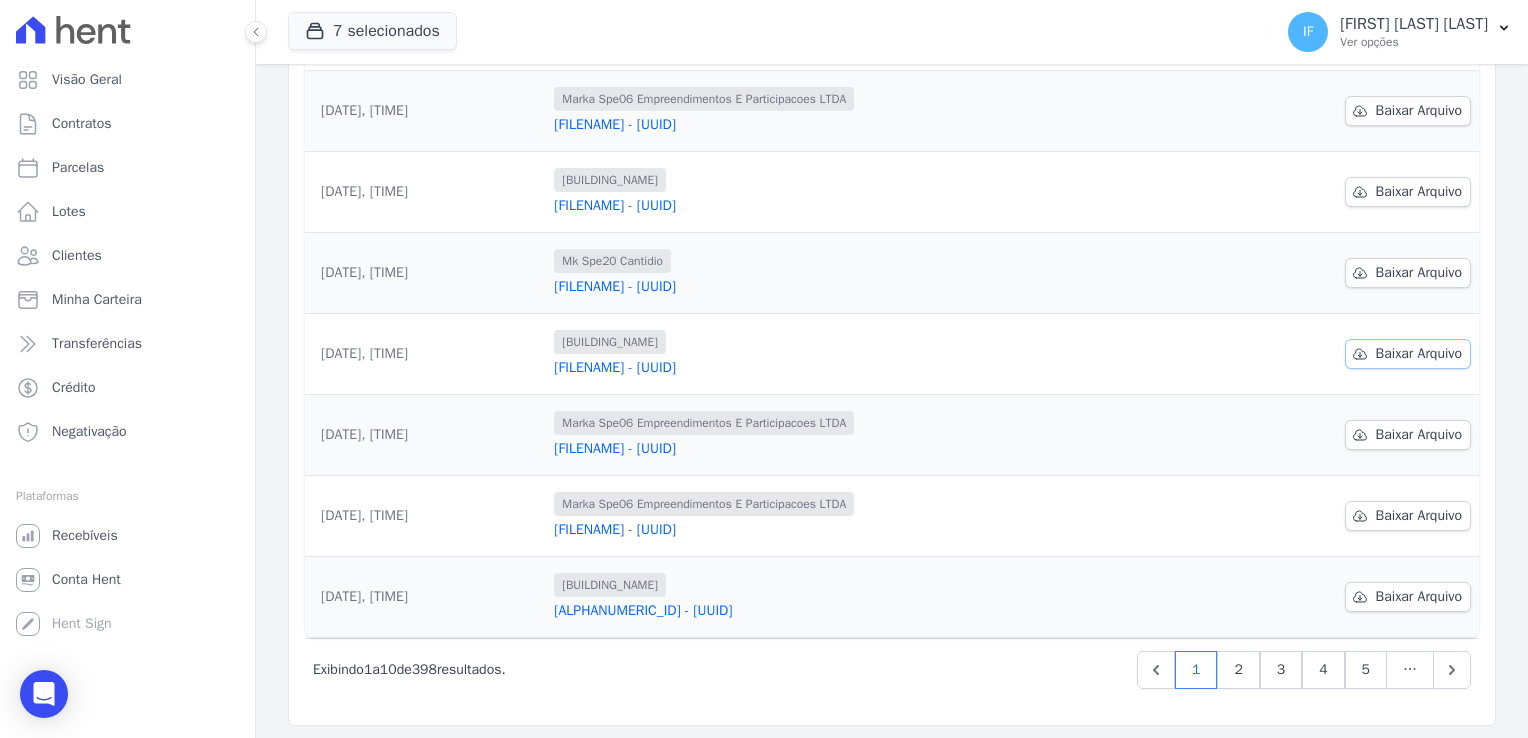 click on "Baixar Arquivo" at bounding box center [1419, 354] 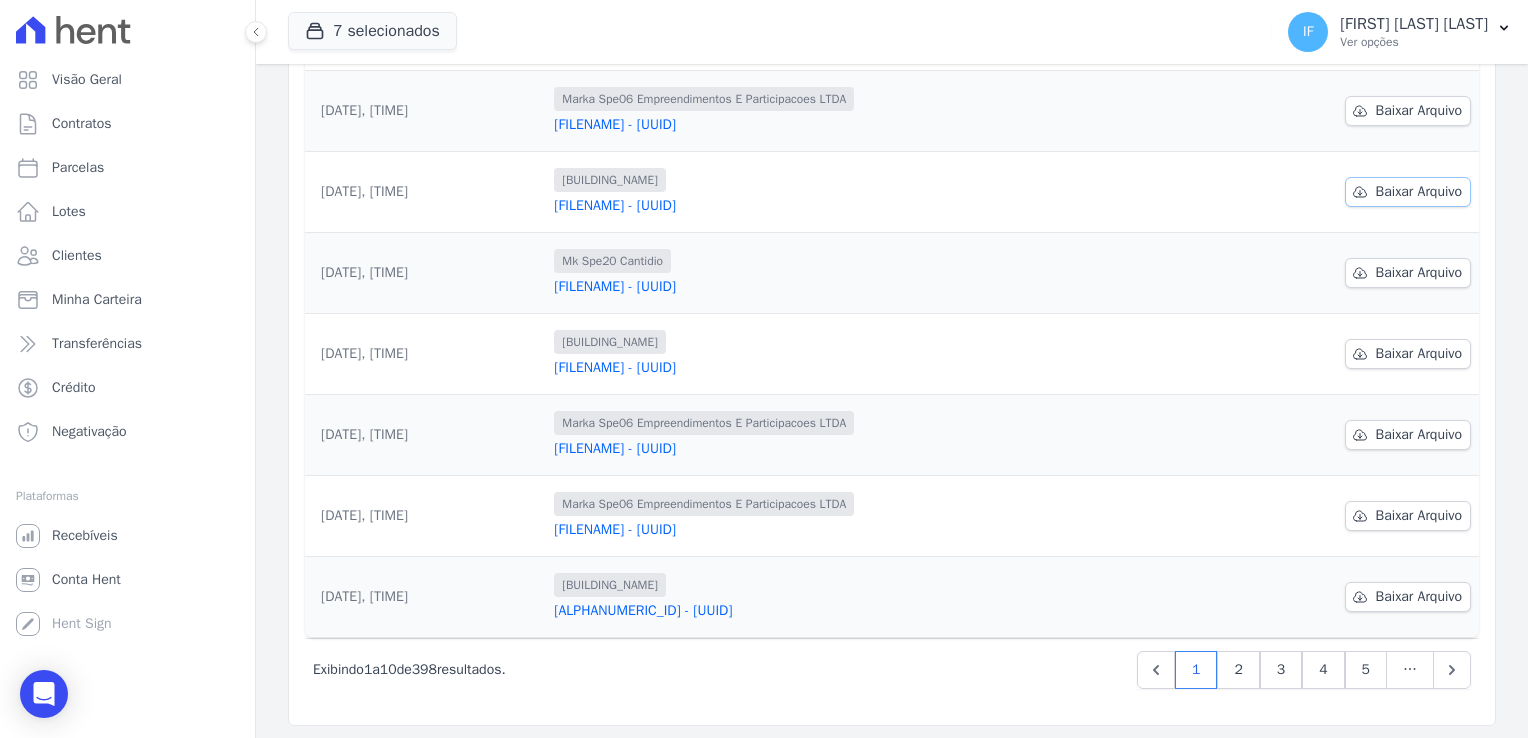 click on "Baixar Arquivo" at bounding box center (1419, 192) 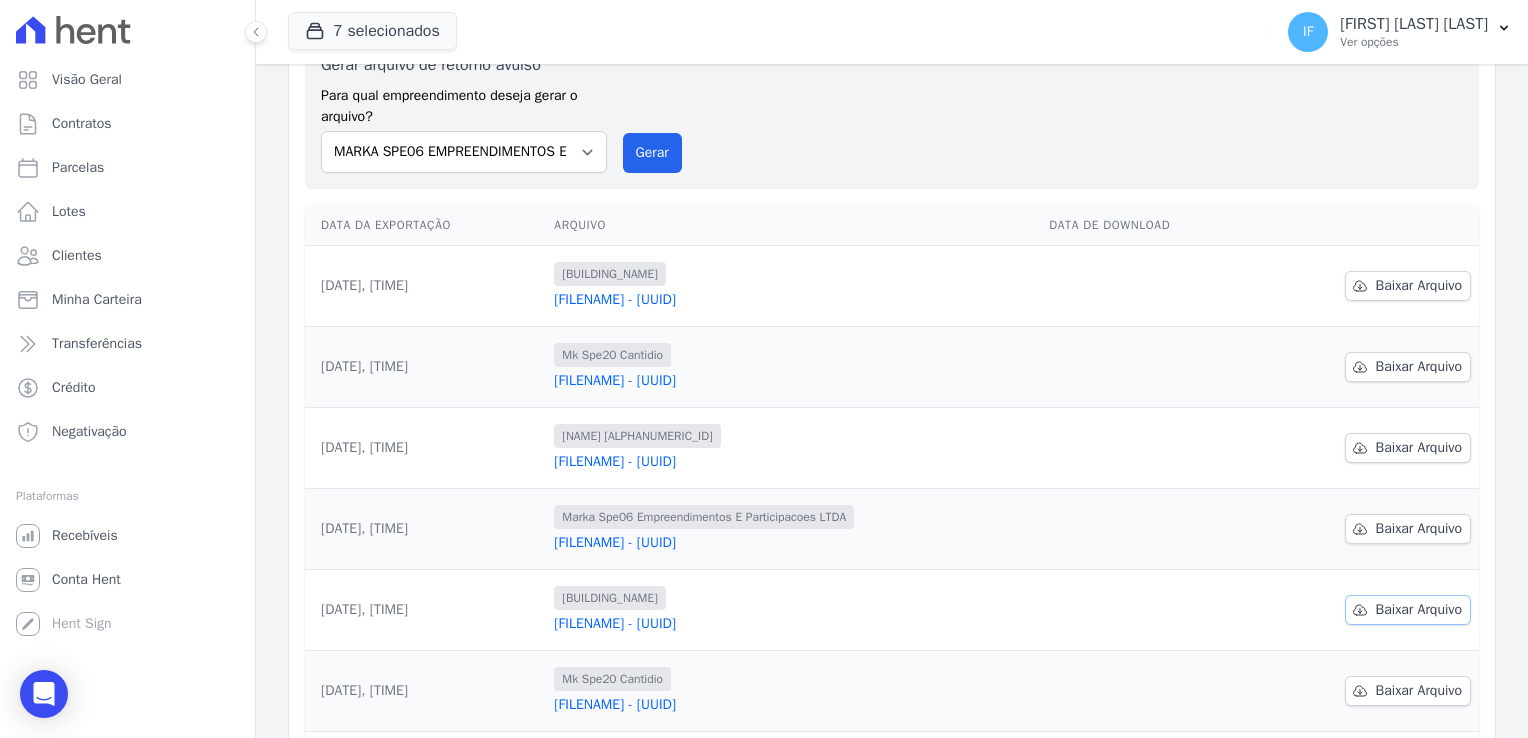 scroll, scrollTop: 0, scrollLeft: 0, axis: both 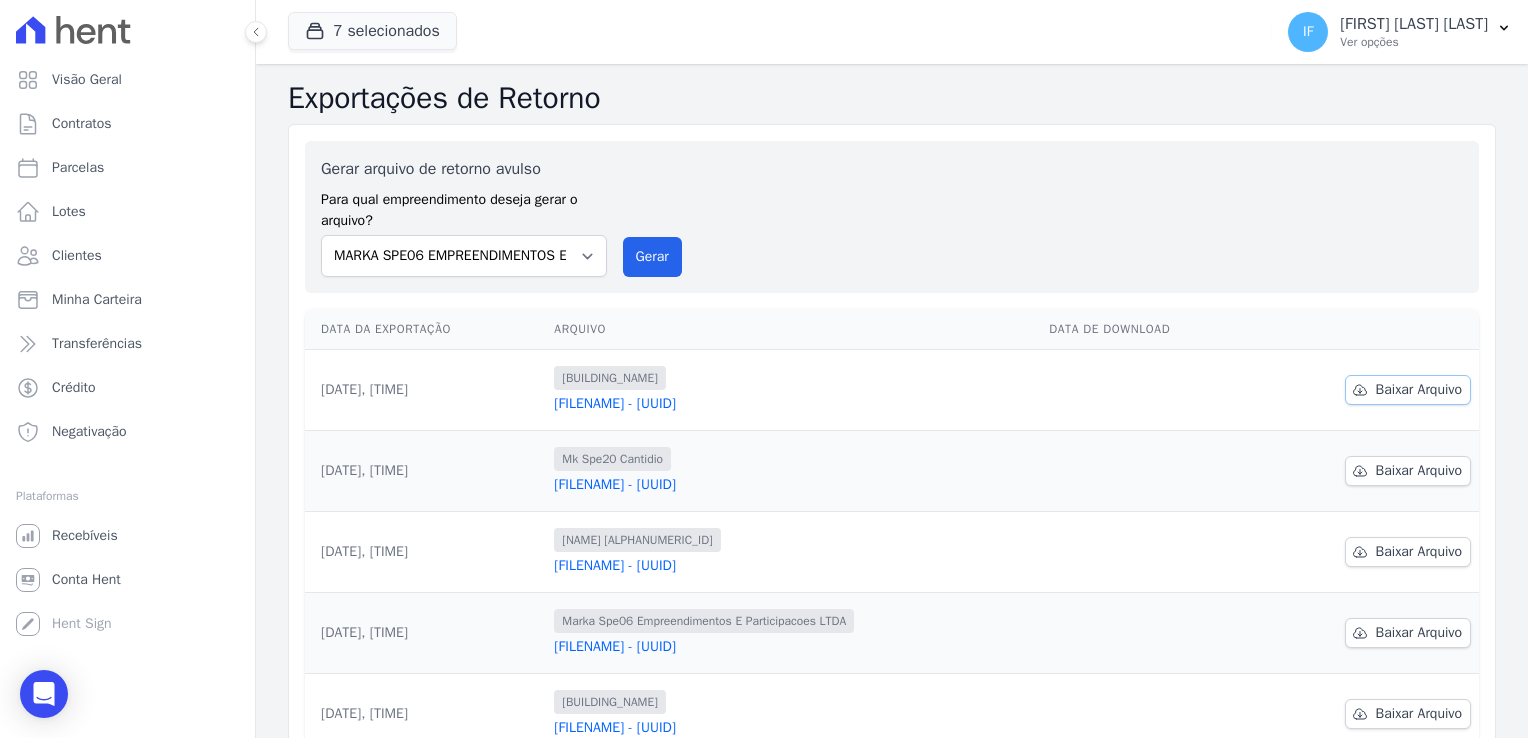 click on "Baixar Arquivo" at bounding box center (1419, 390) 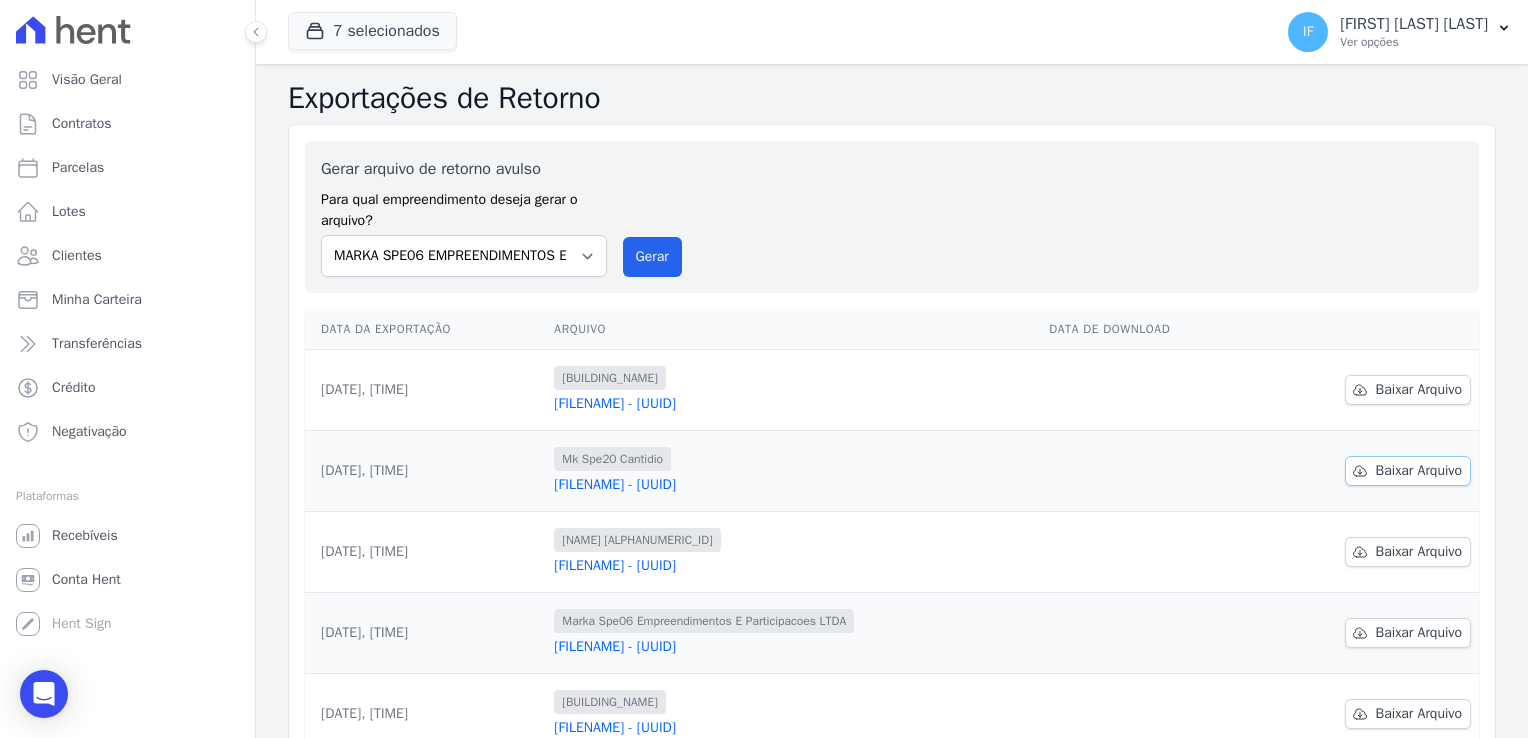click on "Baixar Arquivo" at bounding box center [1419, 471] 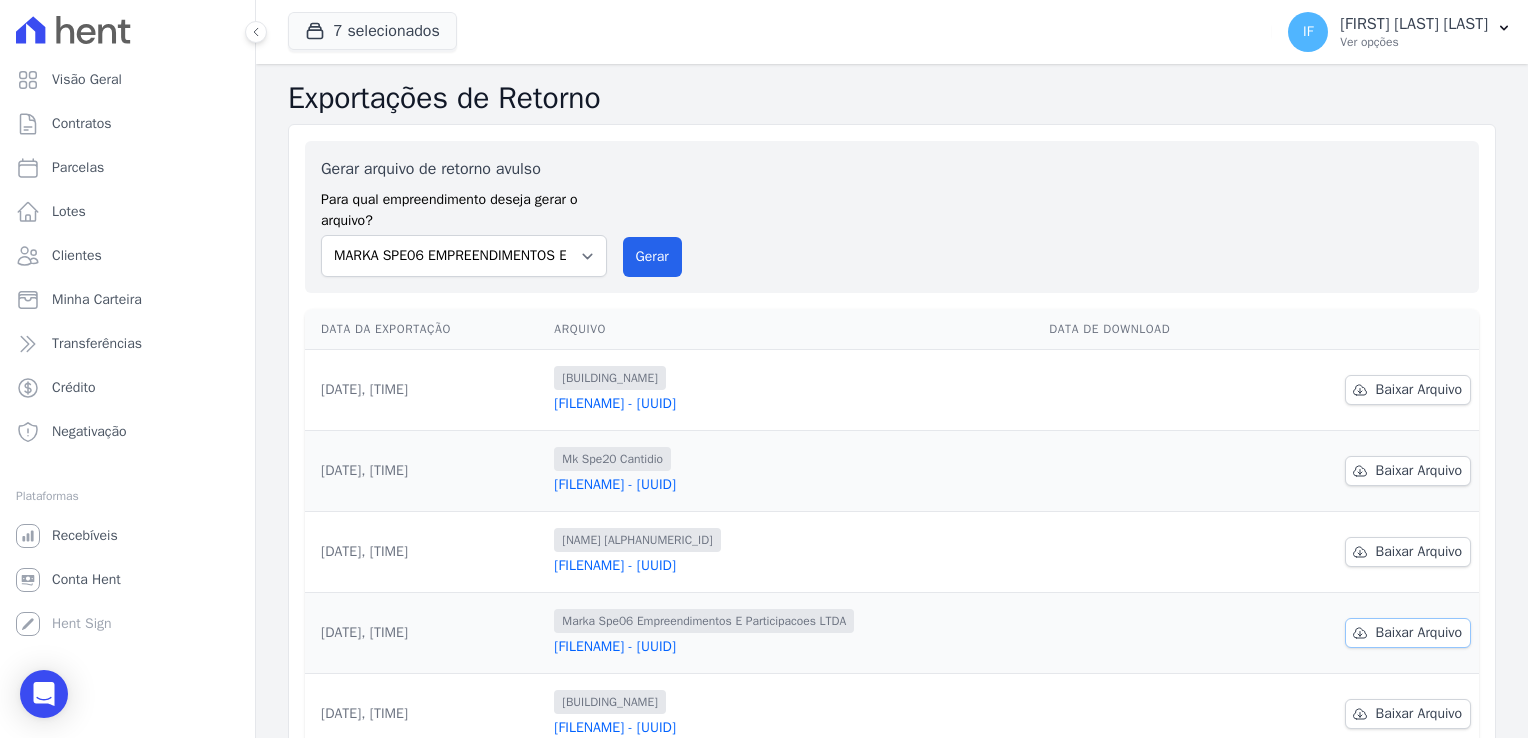 click on "Baixar Arquivo" at bounding box center [1419, 633] 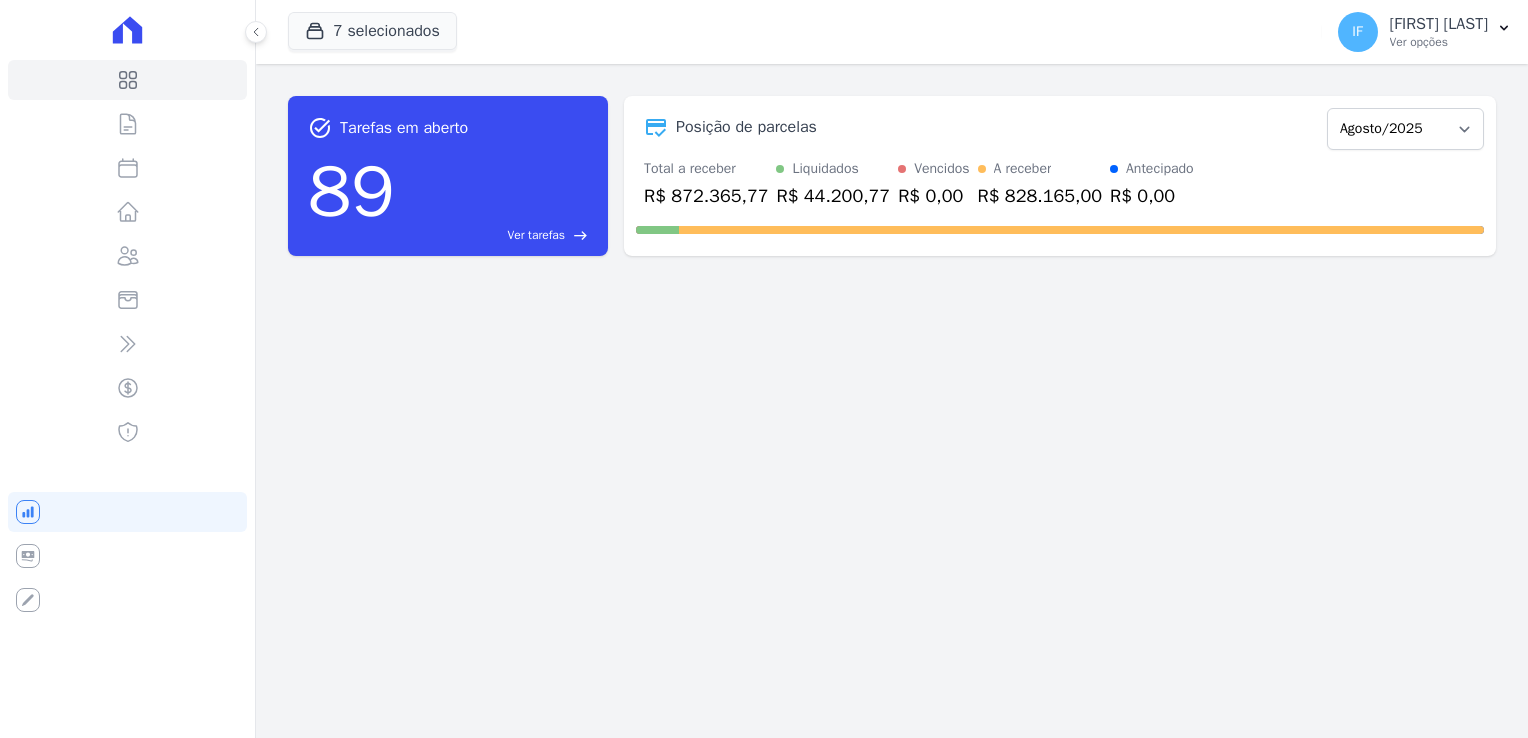 scroll, scrollTop: 0, scrollLeft: 0, axis: both 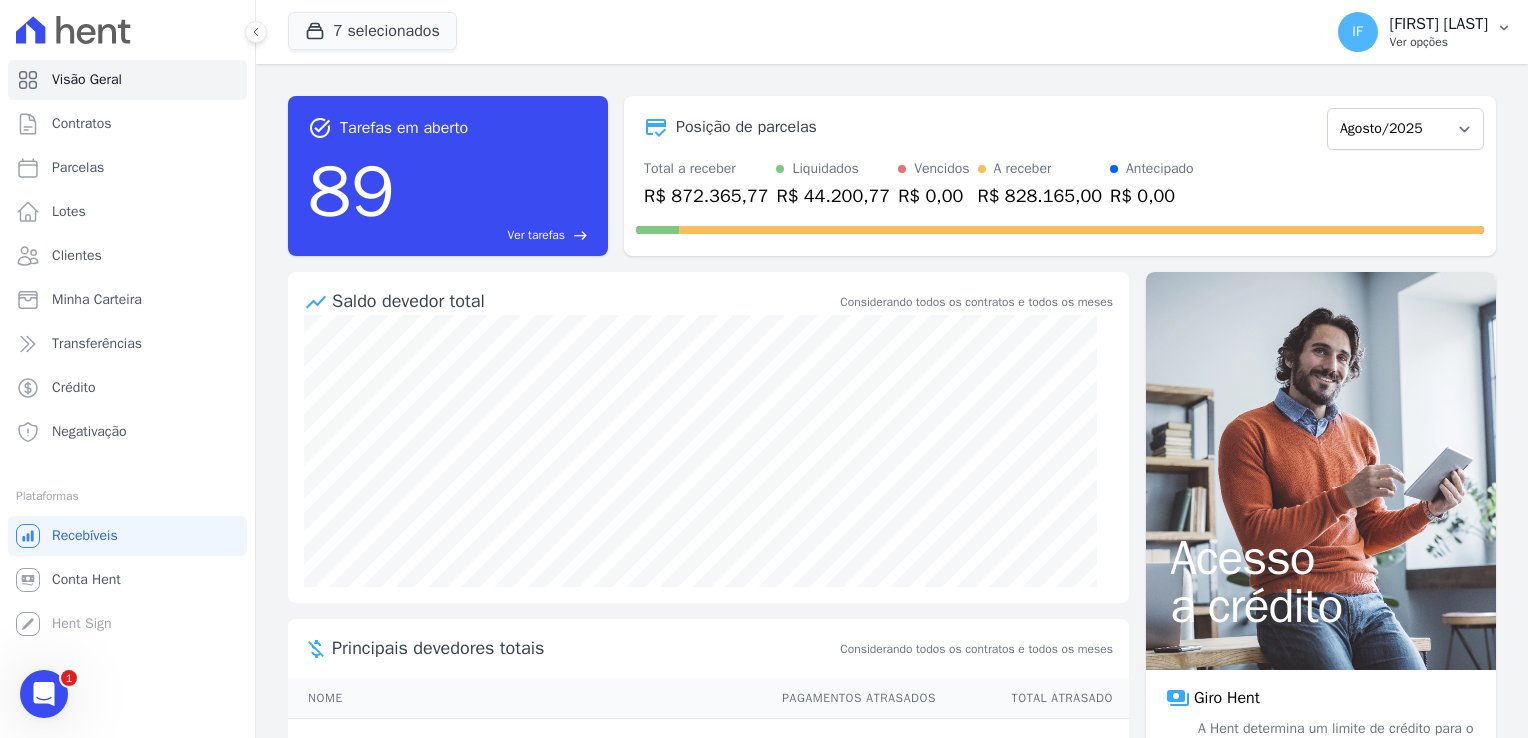 click on "[FIRST] [LAST]" at bounding box center [1439, 24] 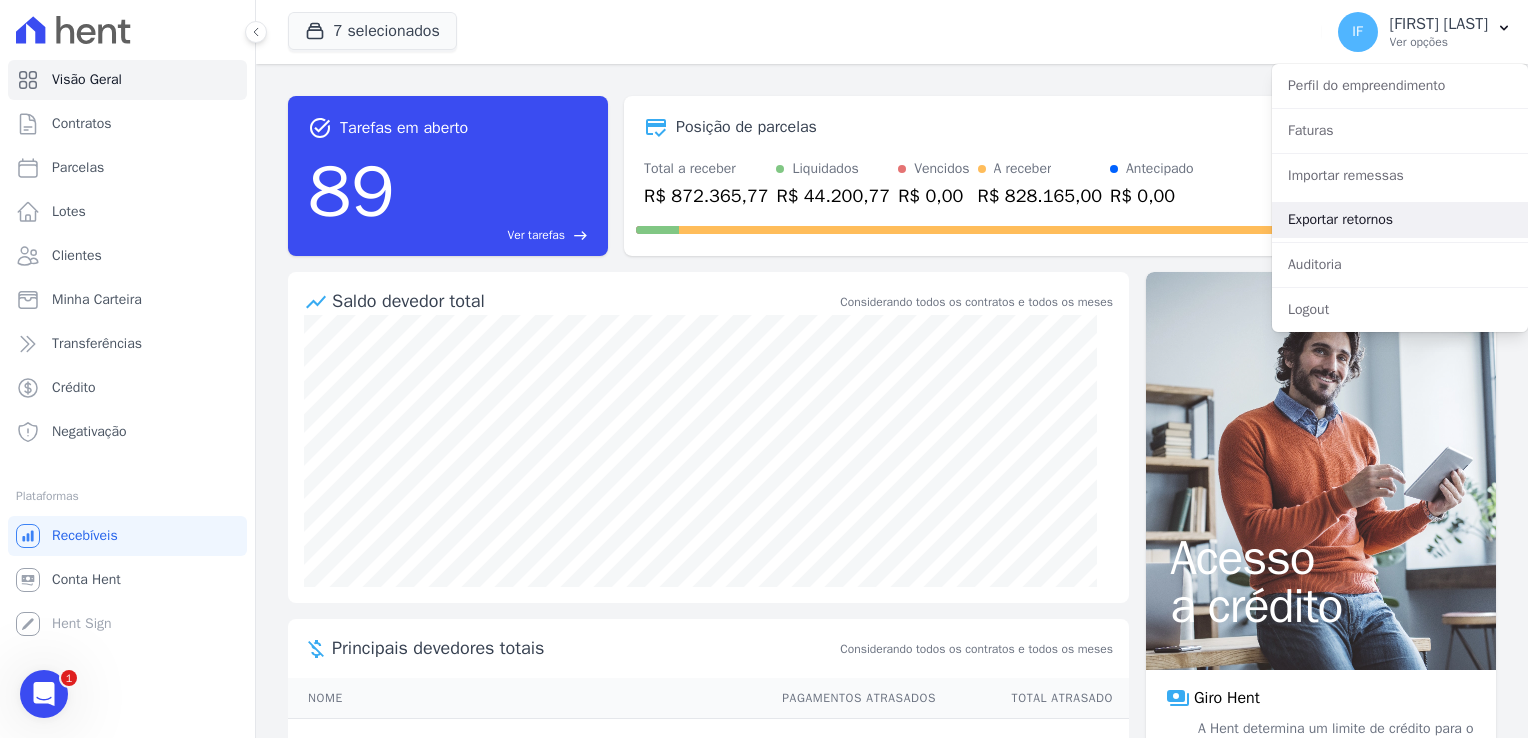 click on "Exportar retornos" at bounding box center (1400, 220) 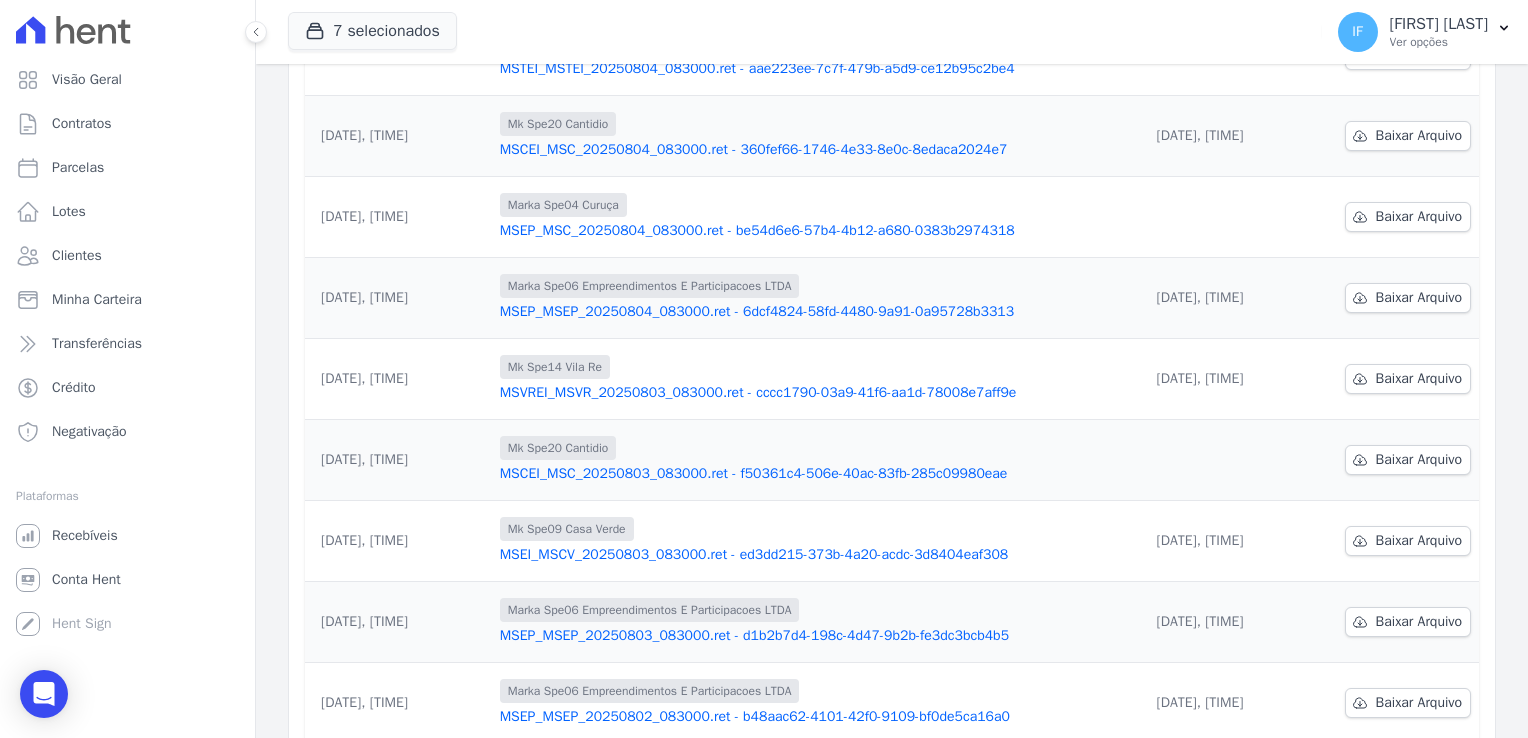 scroll, scrollTop: 322, scrollLeft: 0, axis: vertical 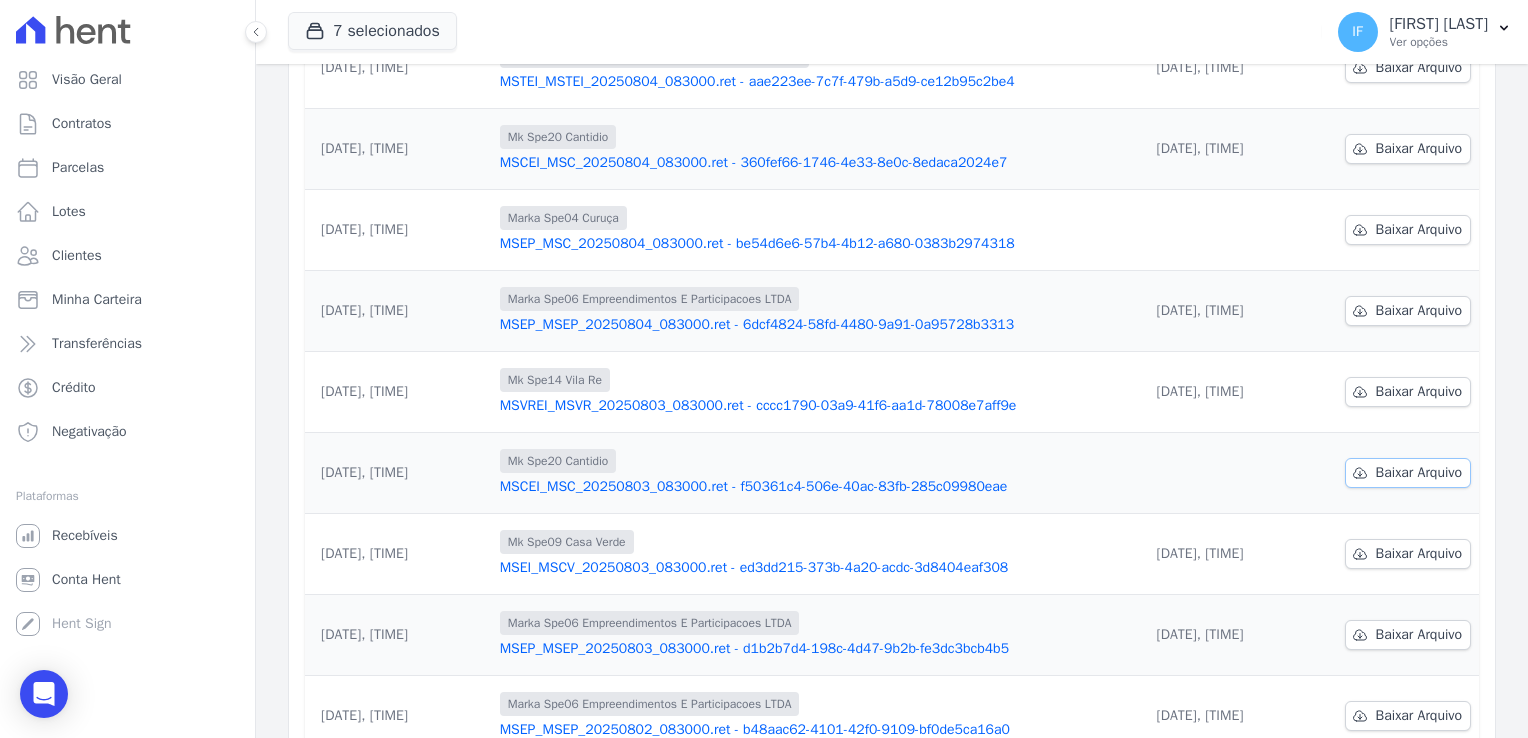 click on "Baixar Arquivo" at bounding box center (1419, 473) 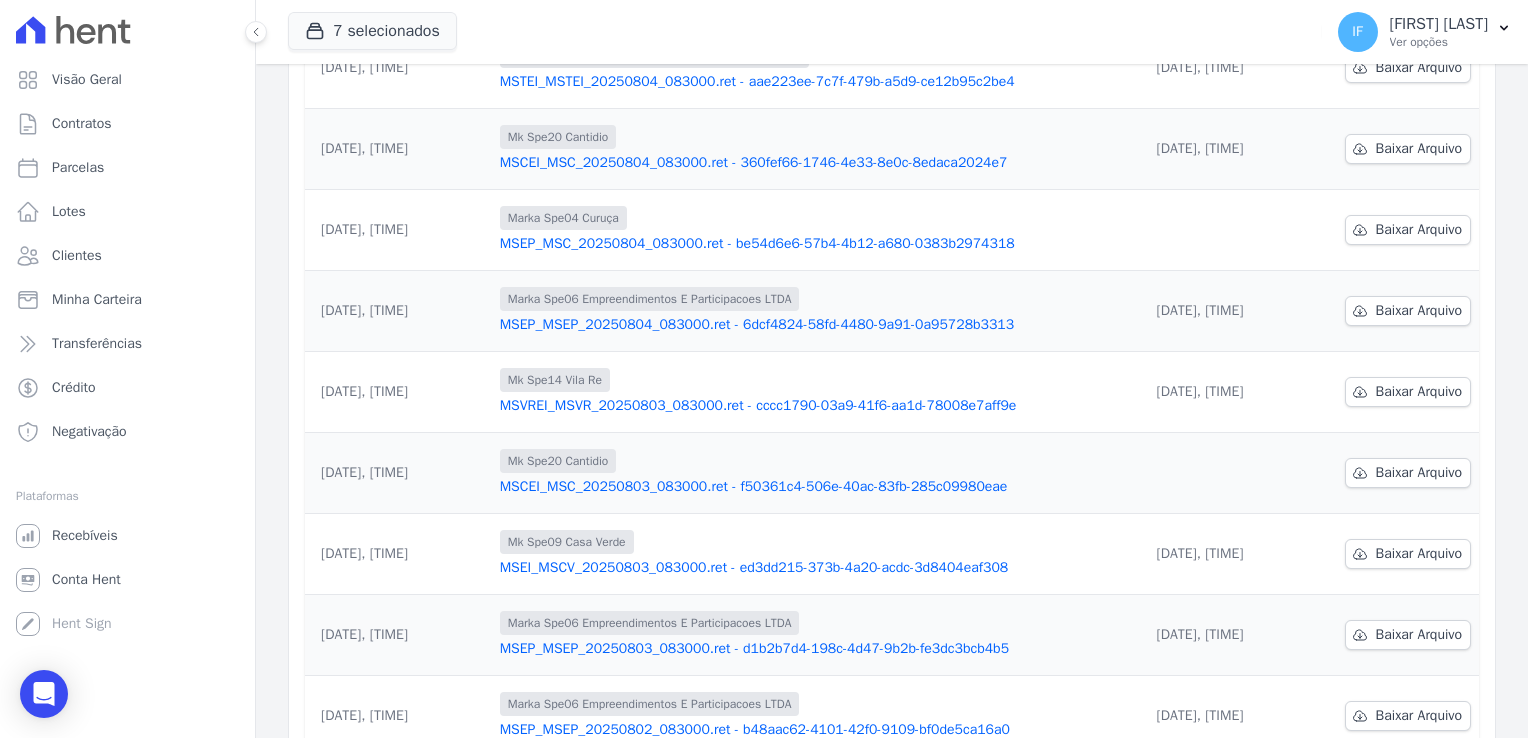 click on "7 selecionados
[COMPANY] [COMPANY]
[COMPANY] [COMPANY]
[COMPANY] [COMPANY]
[COMPANY] [COMPANY]
[COMPANY] [COMPANY]" at bounding box center (801, 32) 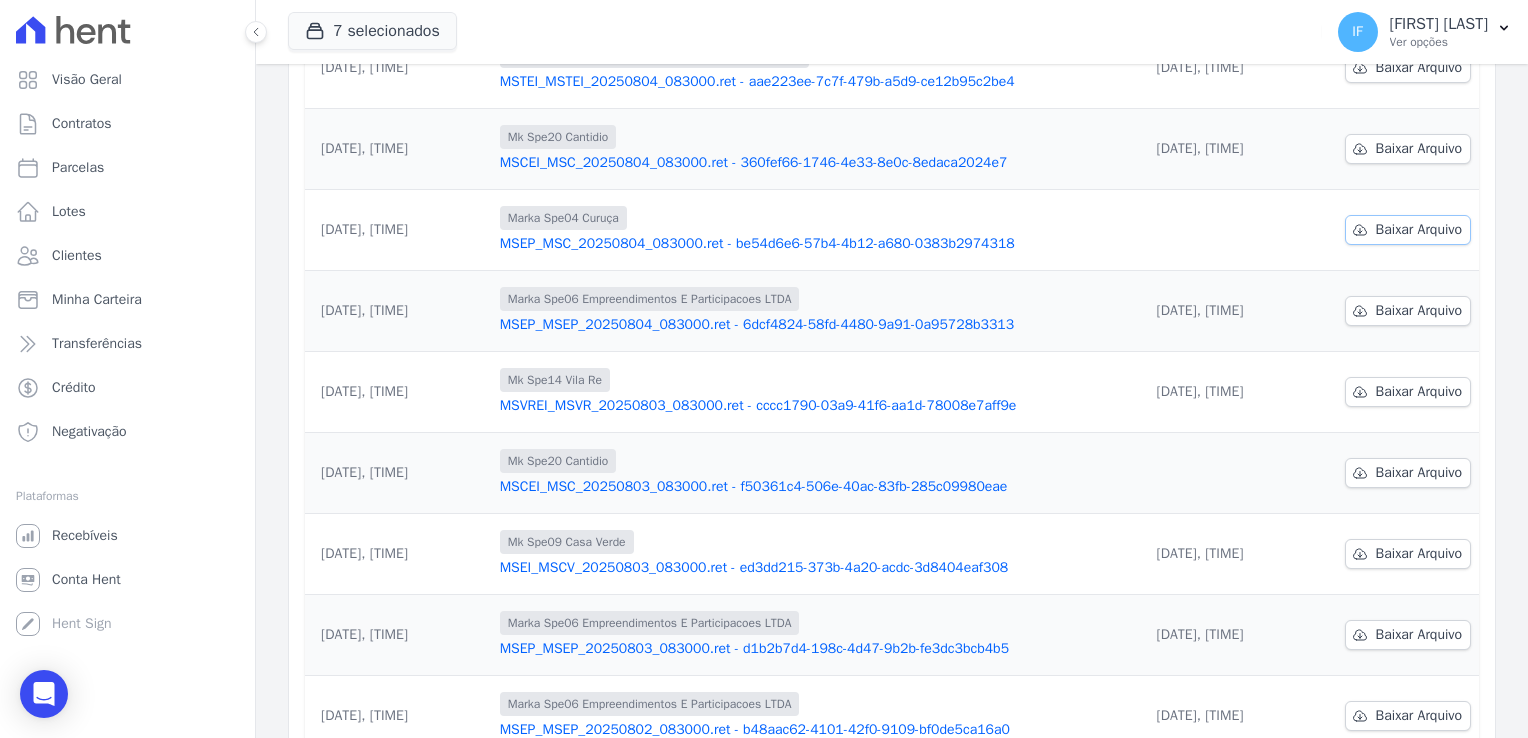 click on "Baixar Arquivo" at bounding box center (1419, 230) 